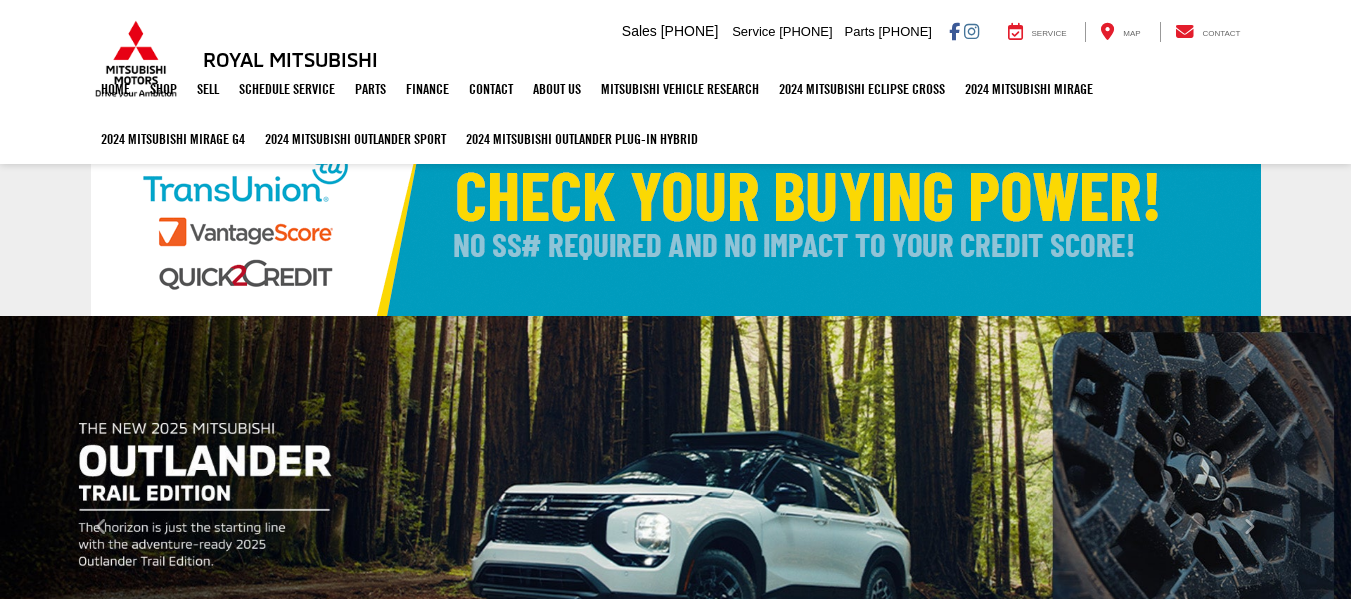 scroll, scrollTop: 0, scrollLeft: 0, axis: both 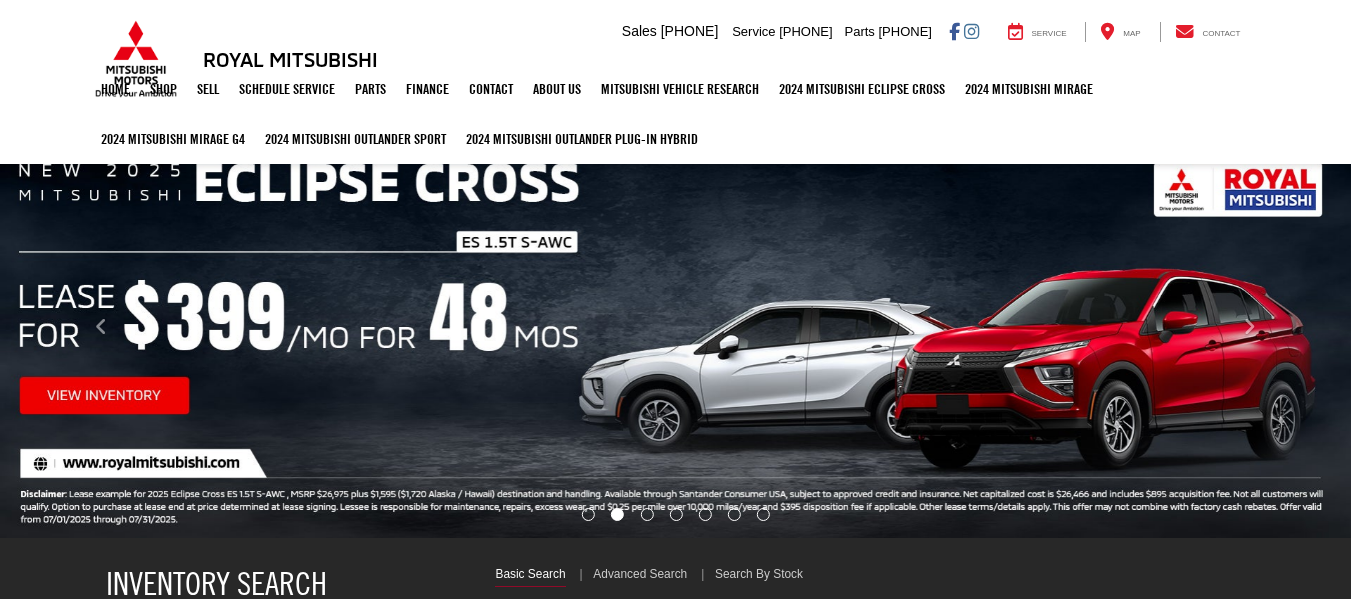 select on "Mitsubishi" 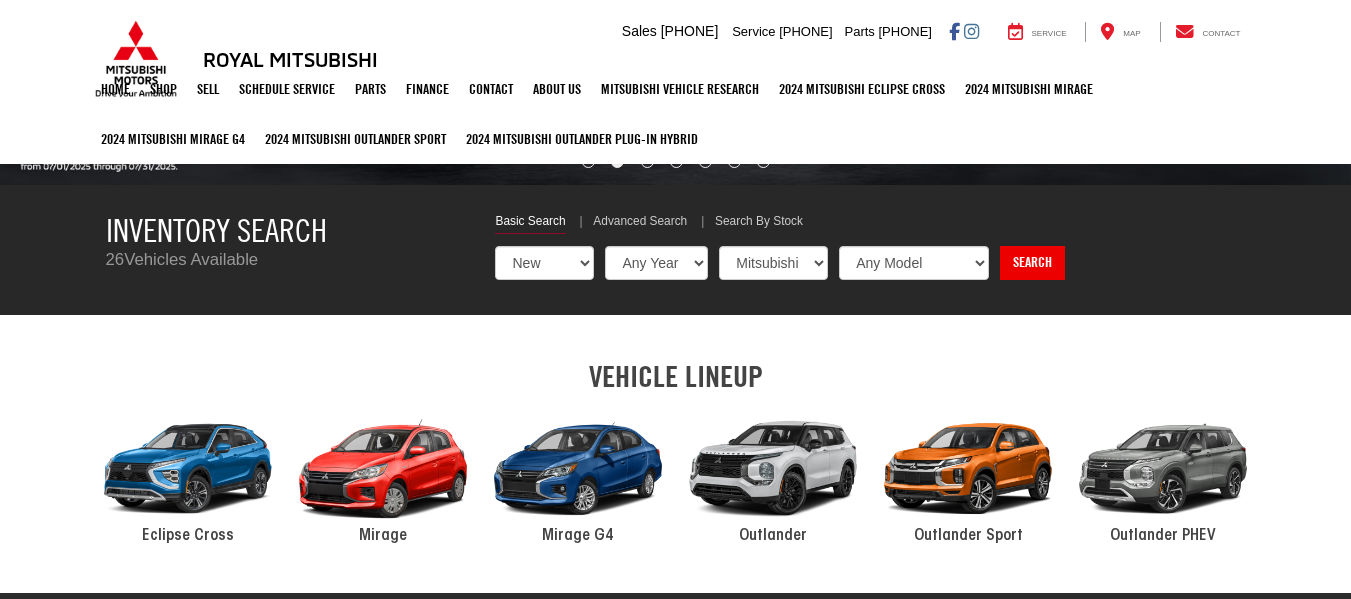 scroll, scrollTop: 600, scrollLeft: 0, axis: vertical 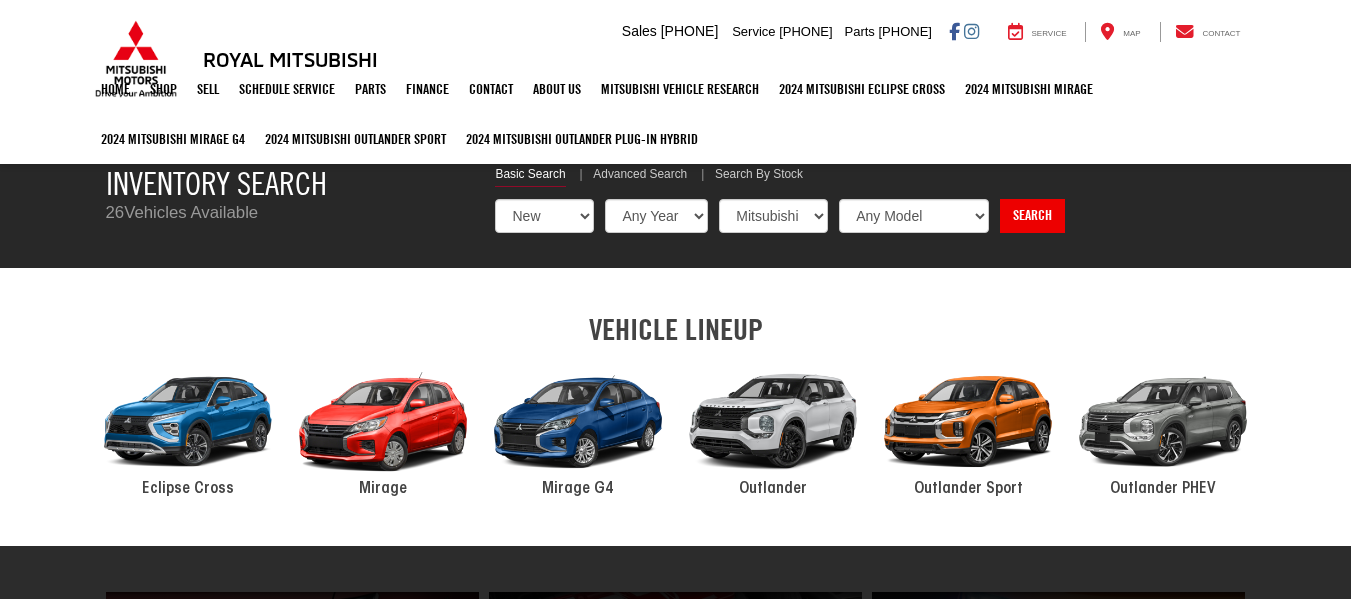 click at bounding box center (968, 422) 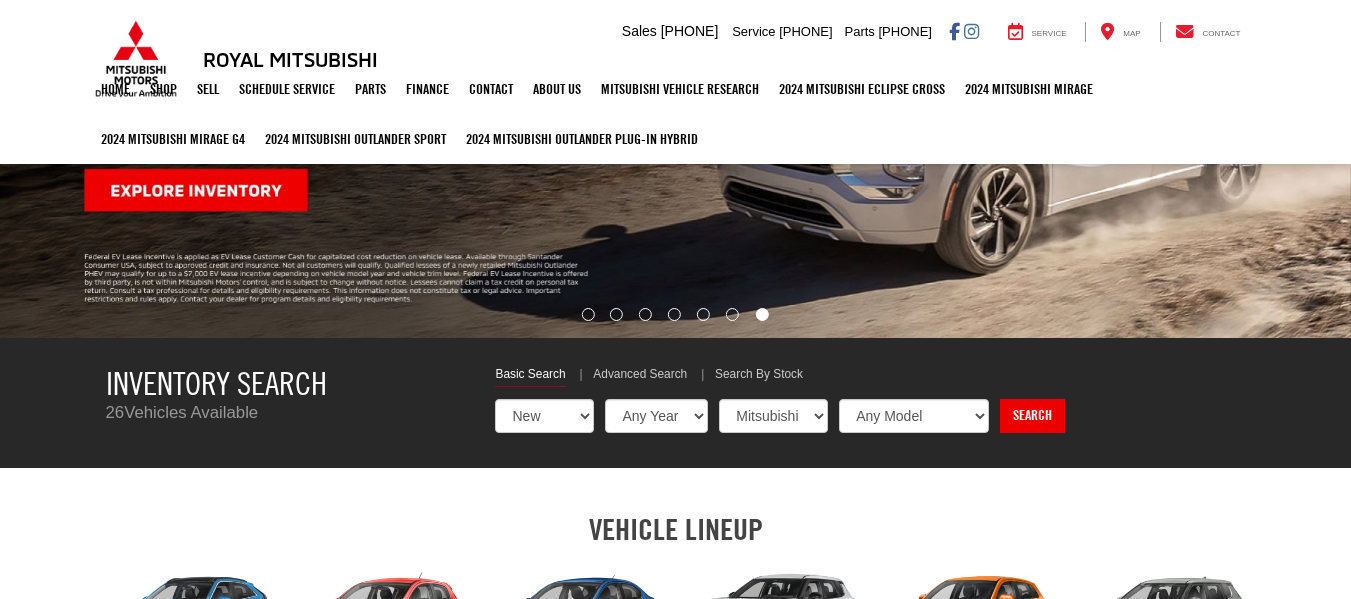 scroll, scrollTop: 500, scrollLeft: 0, axis: vertical 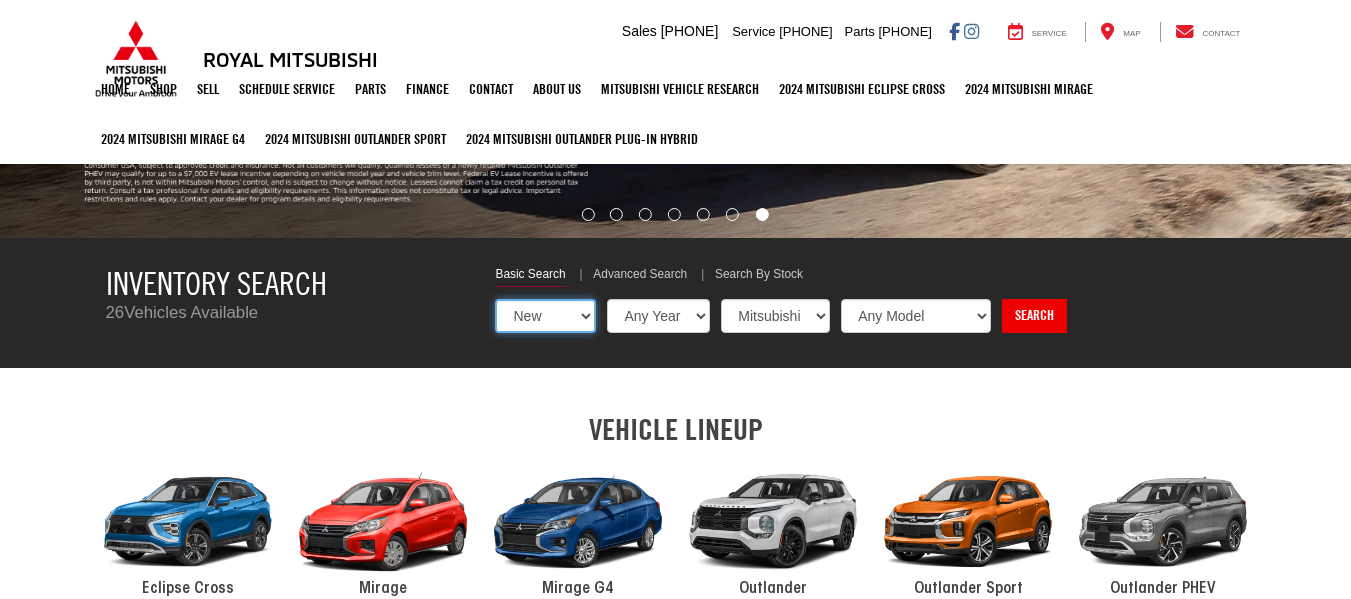click on "New
Used Certified" at bounding box center (545, 316) 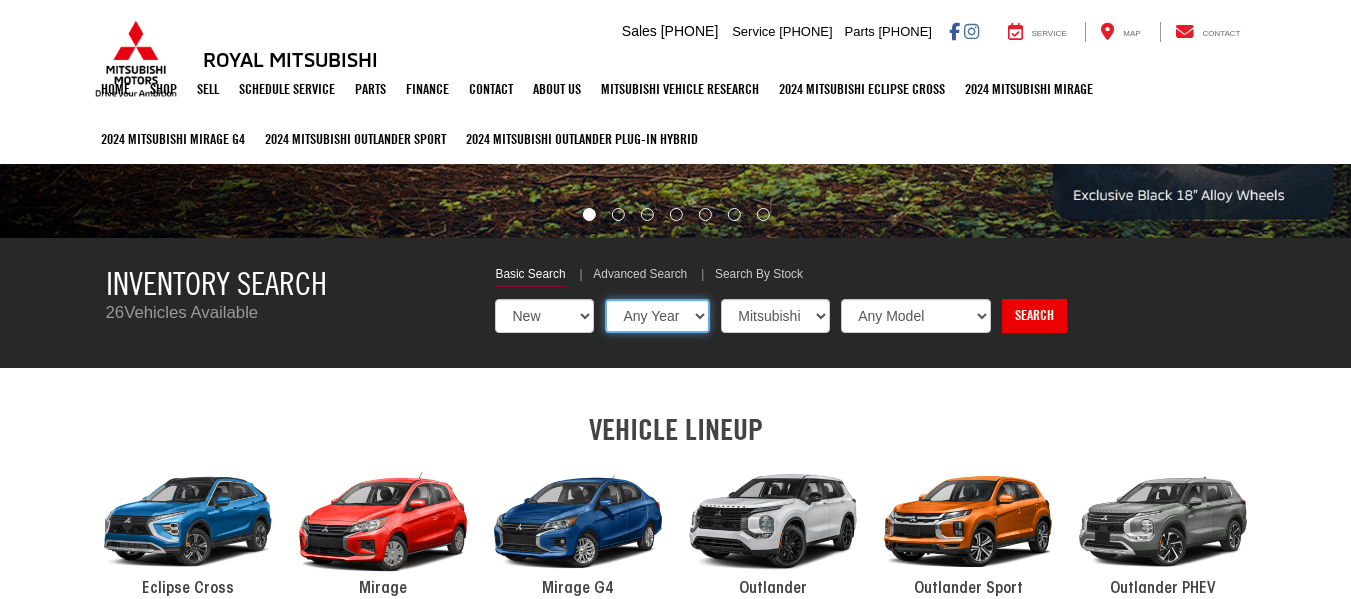 click on "Any Year 2025 2024" at bounding box center [657, 316] 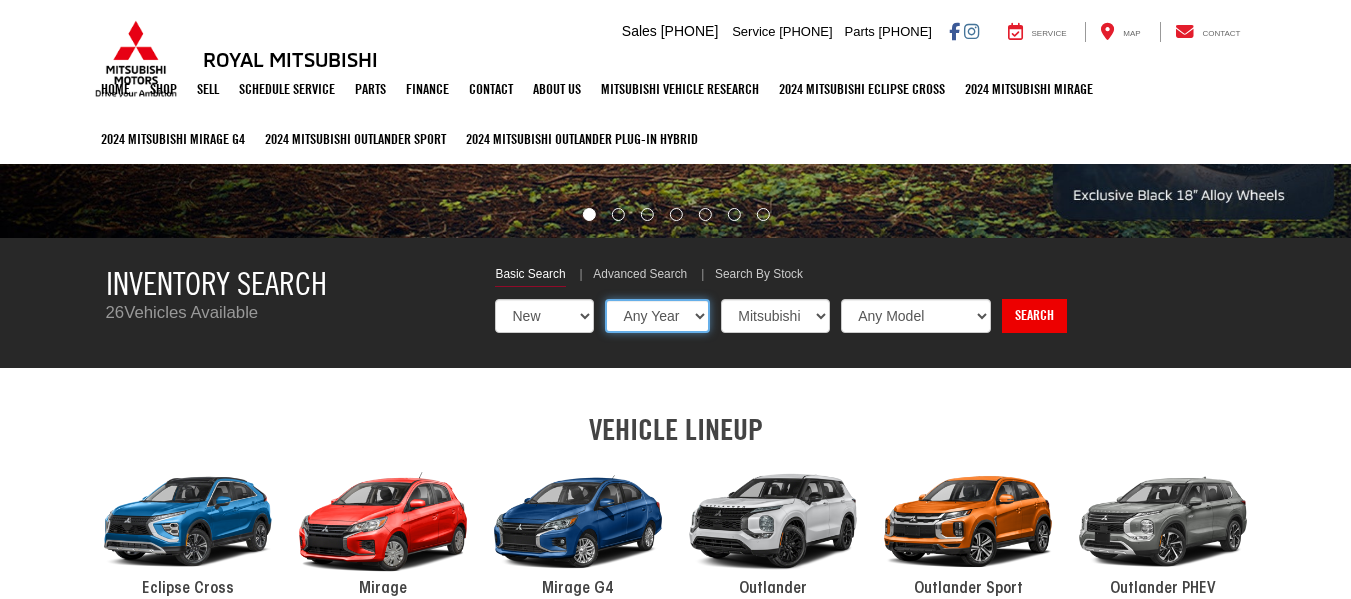 click on "Any Year 2025 2024" at bounding box center [657, 316] 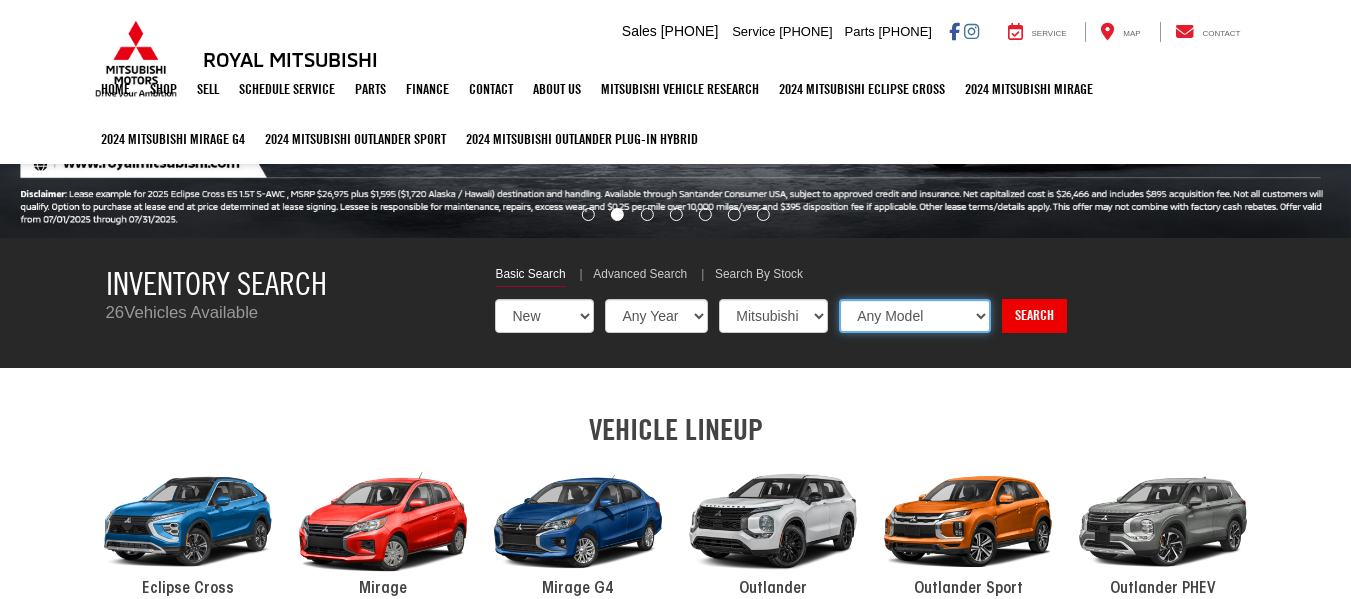 click on "Any Model Eclipse Cross Mirage Outlander Outlander PHEV Outlander Sport" at bounding box center (915, 316) 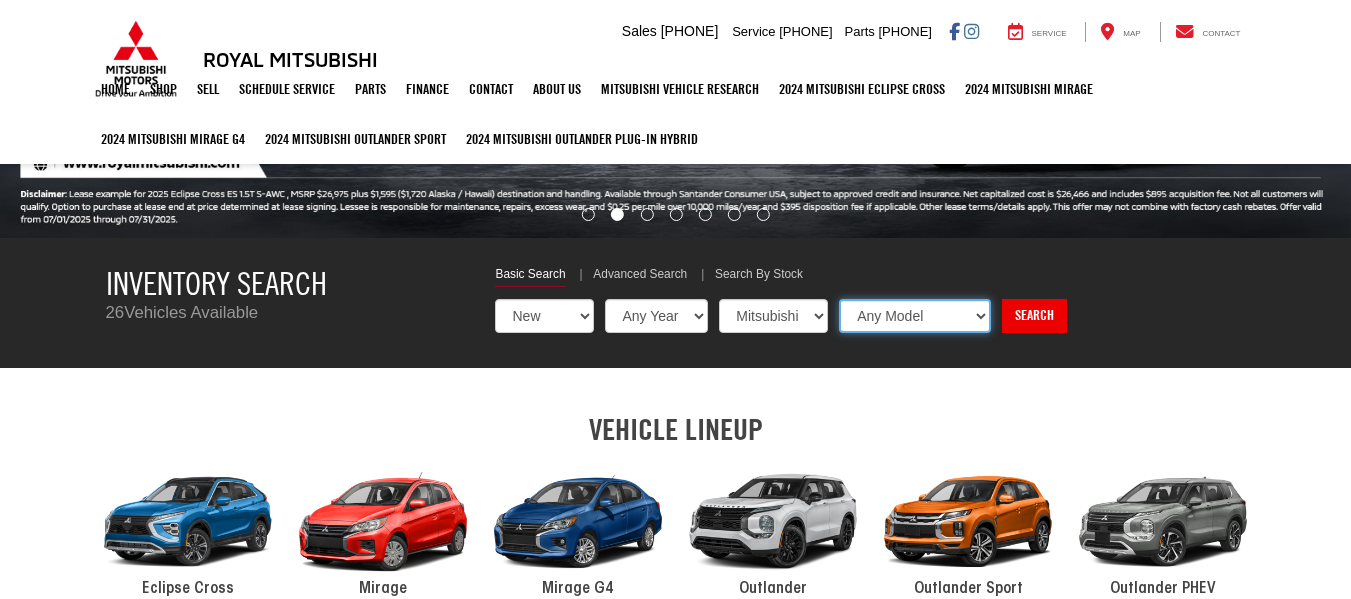 select on "Outlander Sport" 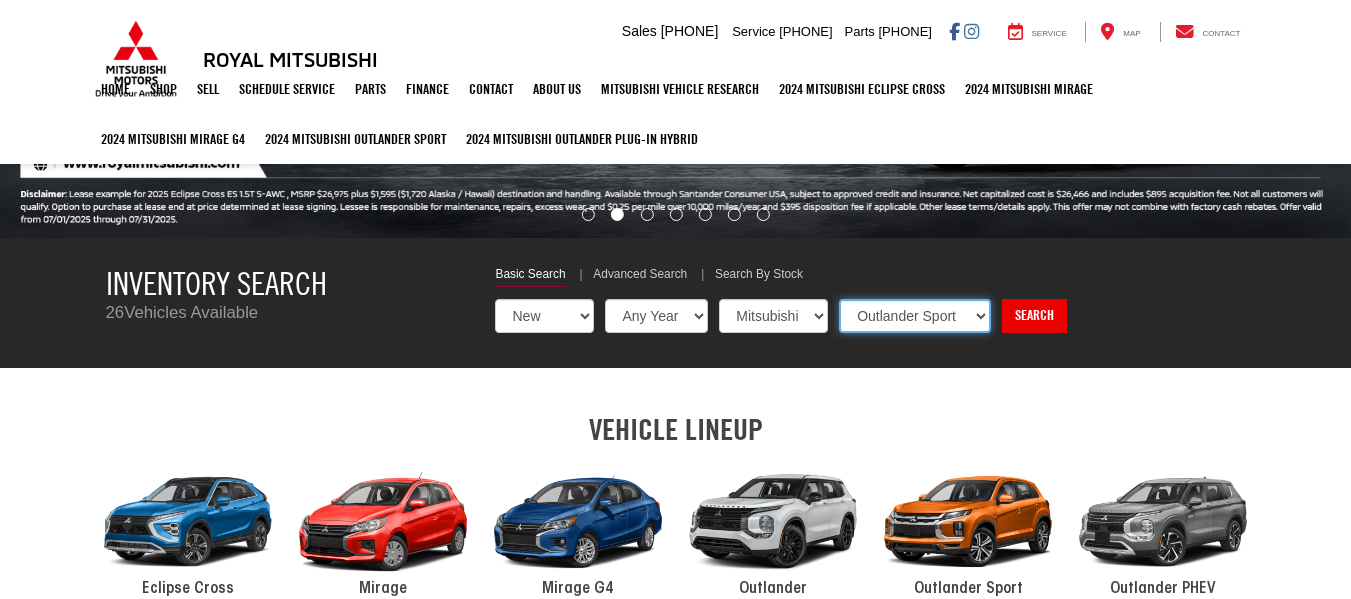 click on "Any Model Eclipse Cross Mirage Outlander Outlander PHEV Outlander Sport" at bounding box center (915, 316) 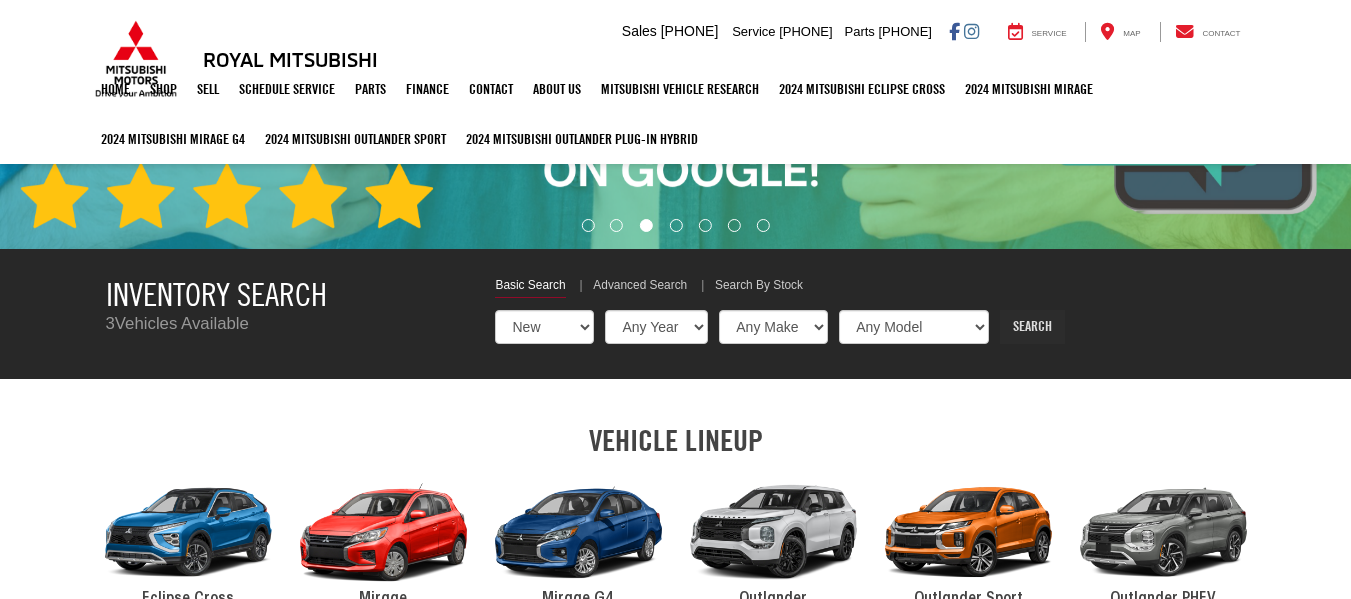 click on "Search" at bounding box center [1032, 327] 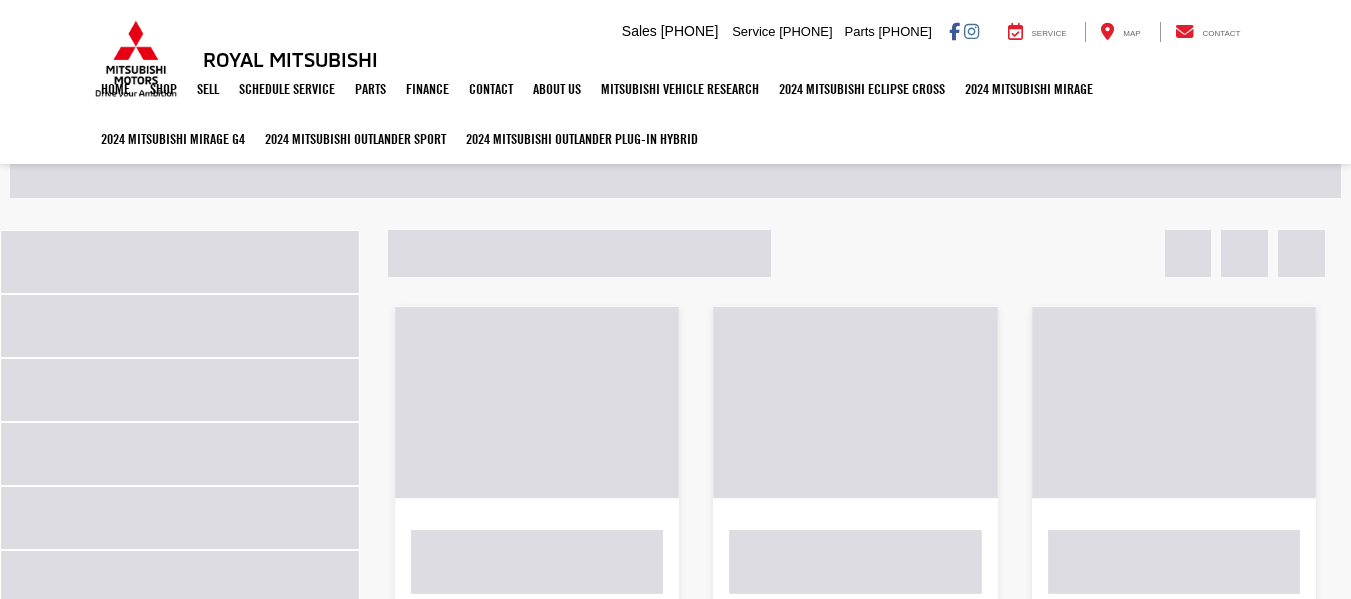 scroll, scrollTop: 0, scrollLeft: 0, axis: both 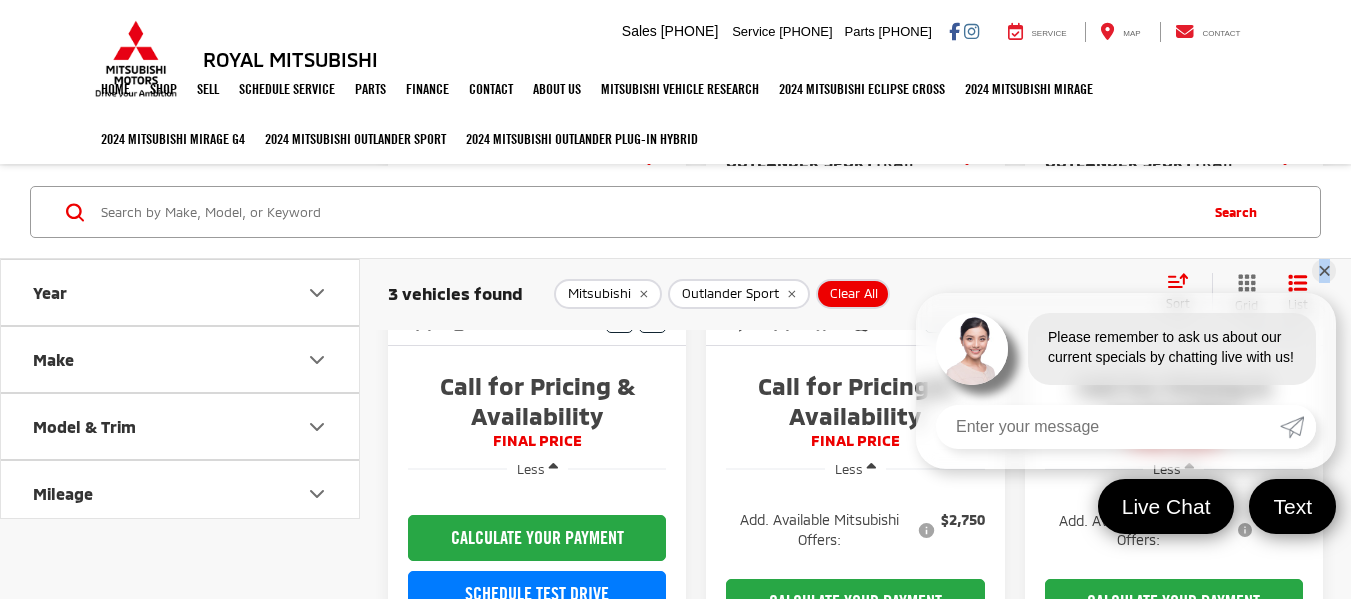 click on "✕" at bounding box center [1324, 271] 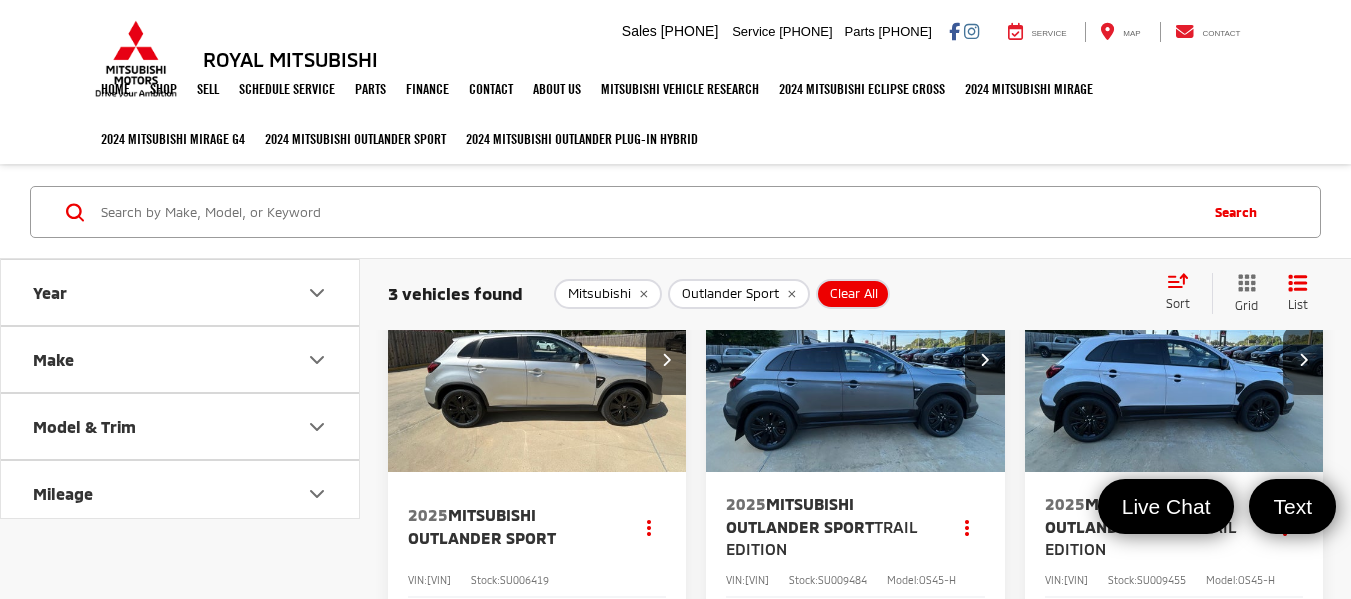 scroll, scrollTop: 0, scrollLeft: 0, axis: both 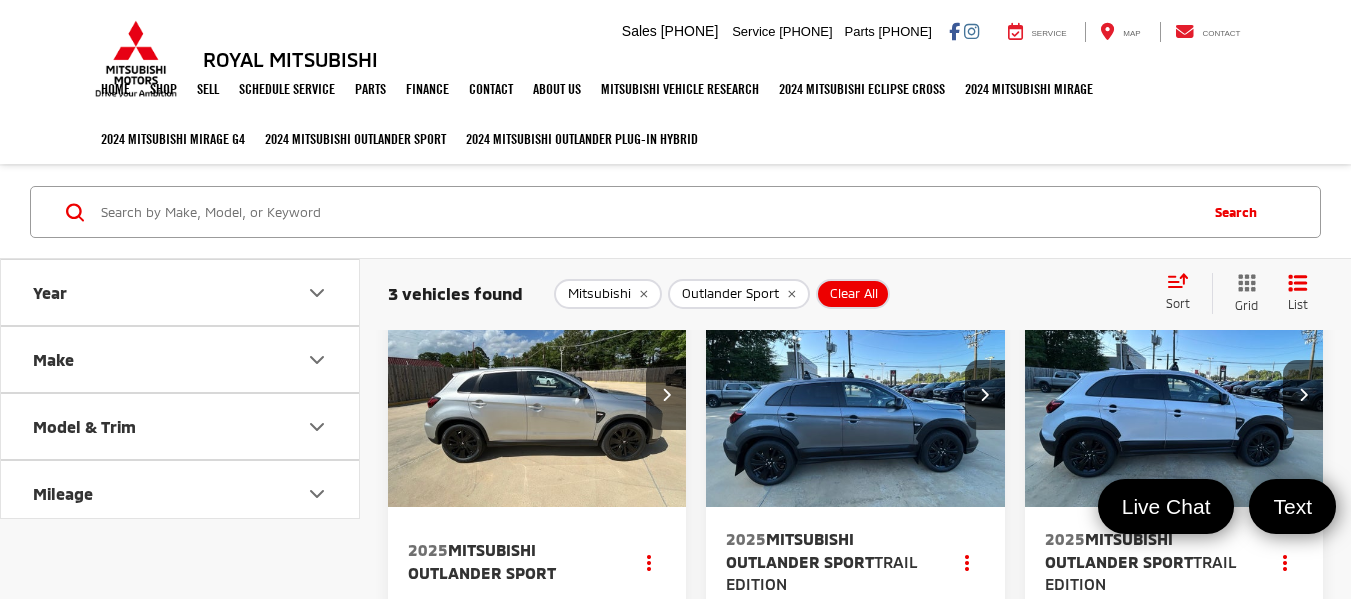 click on "Outlander Sport" at bounding box center (730, 294) 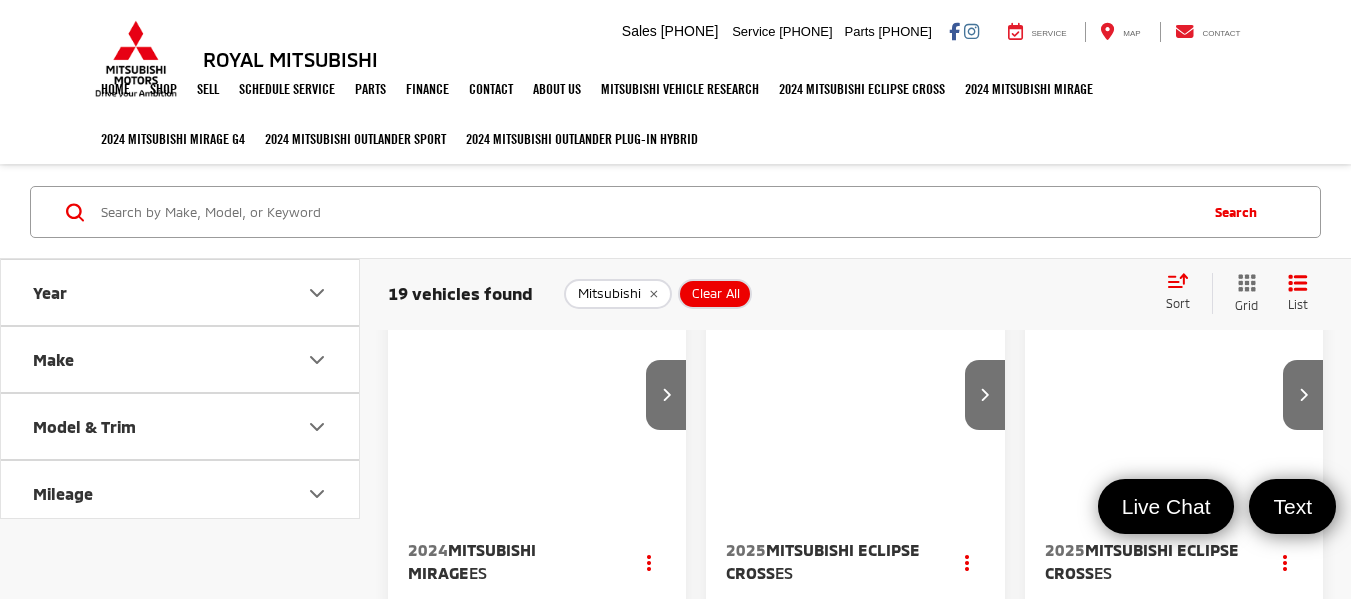 click on "Clear All" at bounding box center (716, 294) 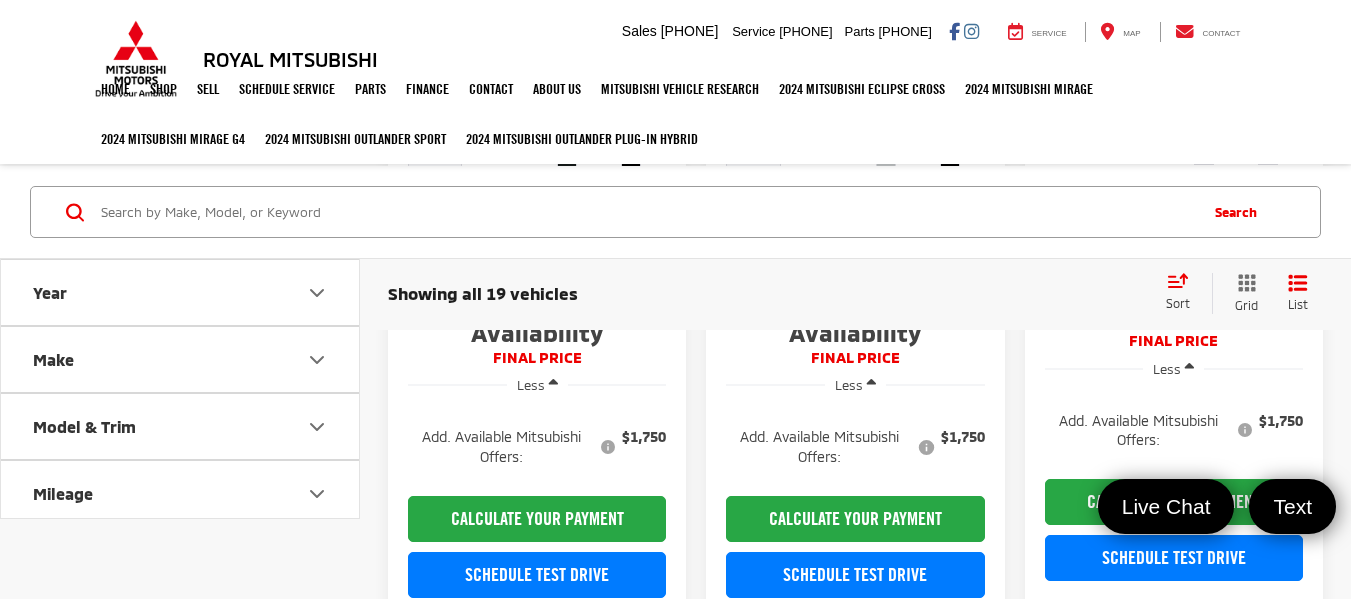 scroll, scrollTop: 600, scrollLeft: 0, axis: vertical 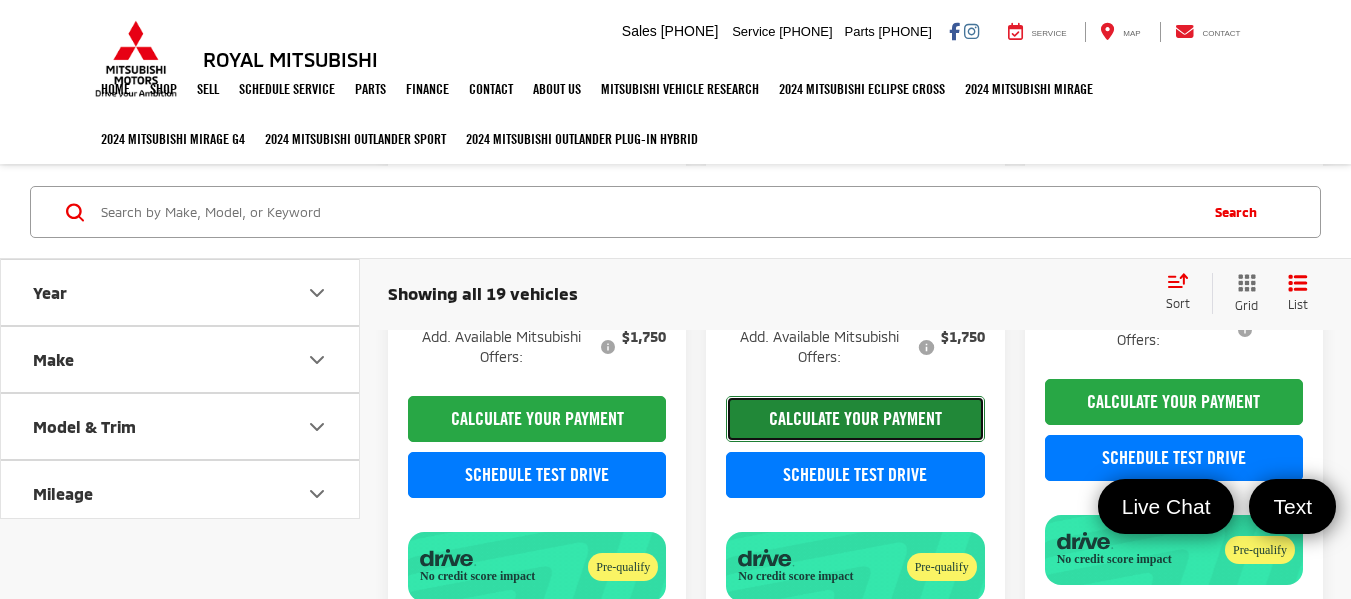 click on "CALCULATE YOUR PAYMENT" 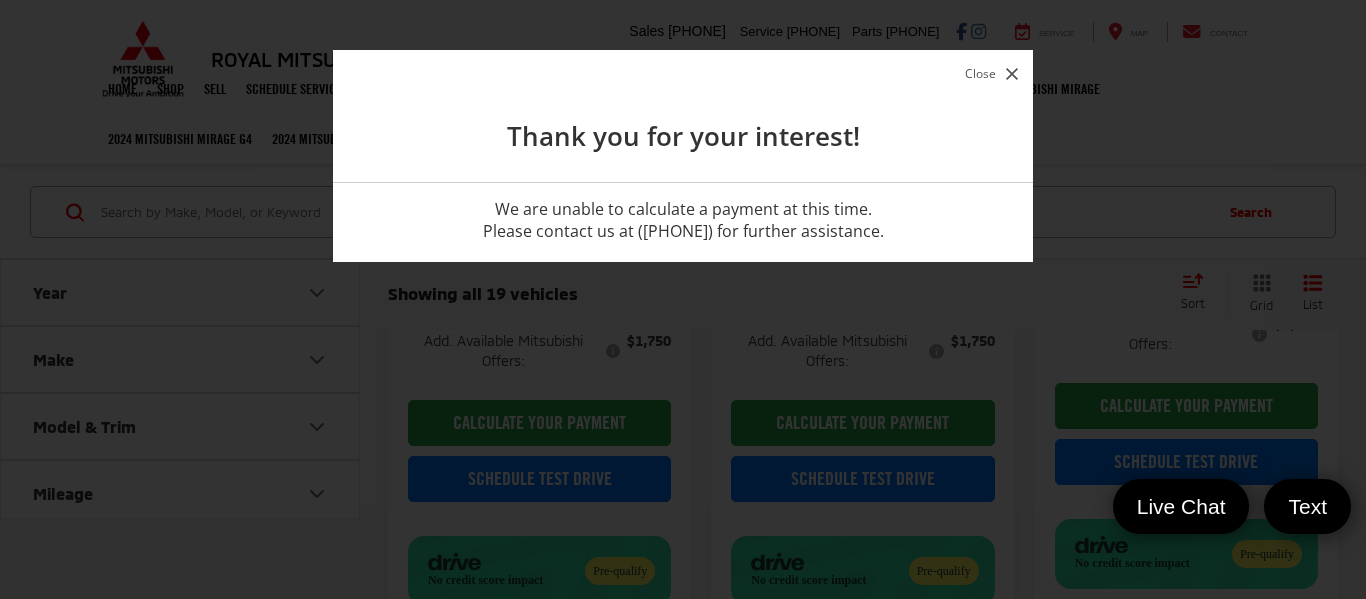 click 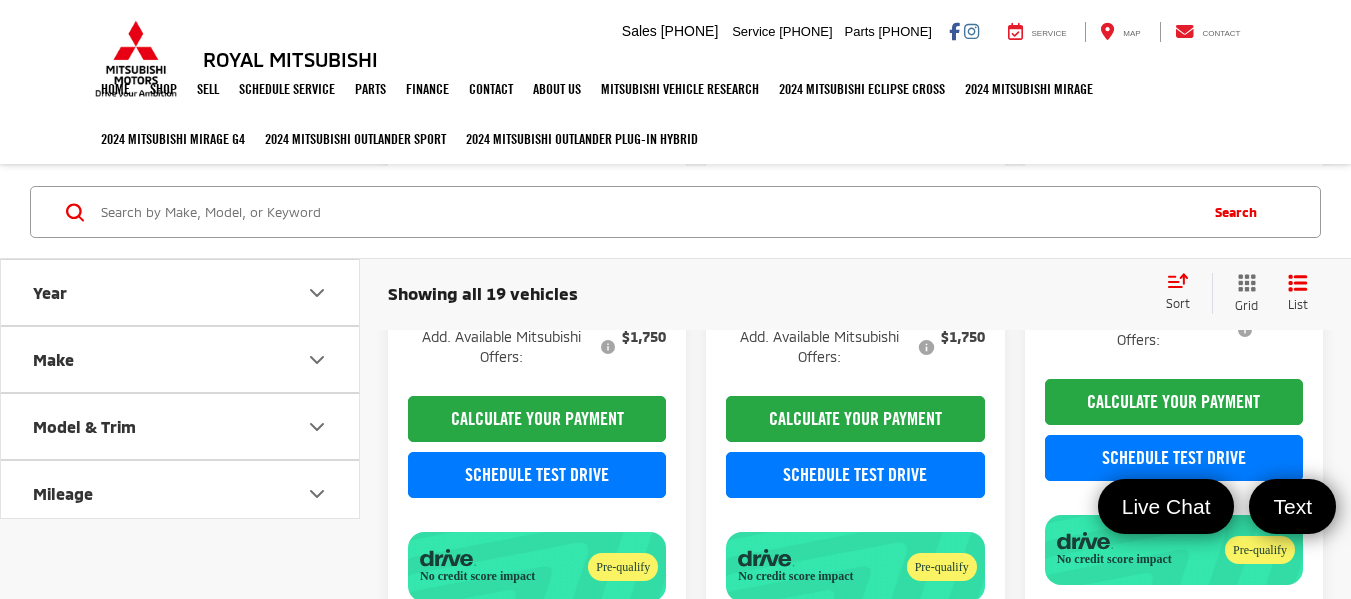 click on "Year" at bounding box center [181, 292] 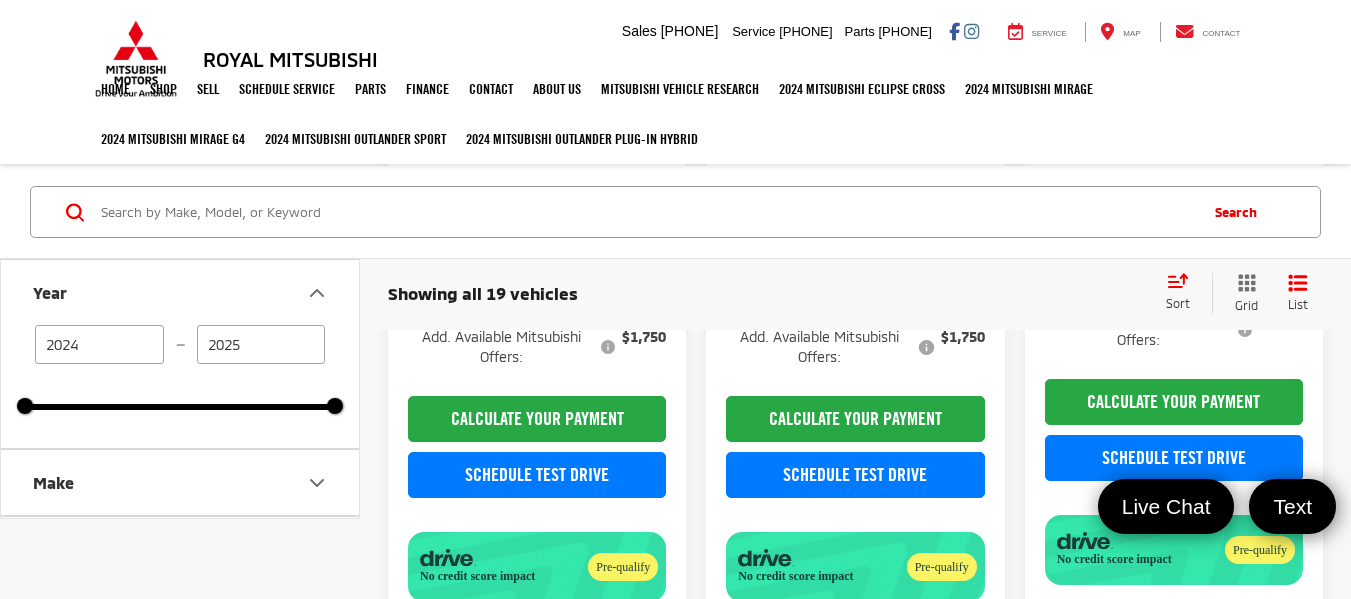 drag, startPoint x: 256, startPoint y: 342, endPoint x: 199, endPoint y: 321, distance: 60.74537 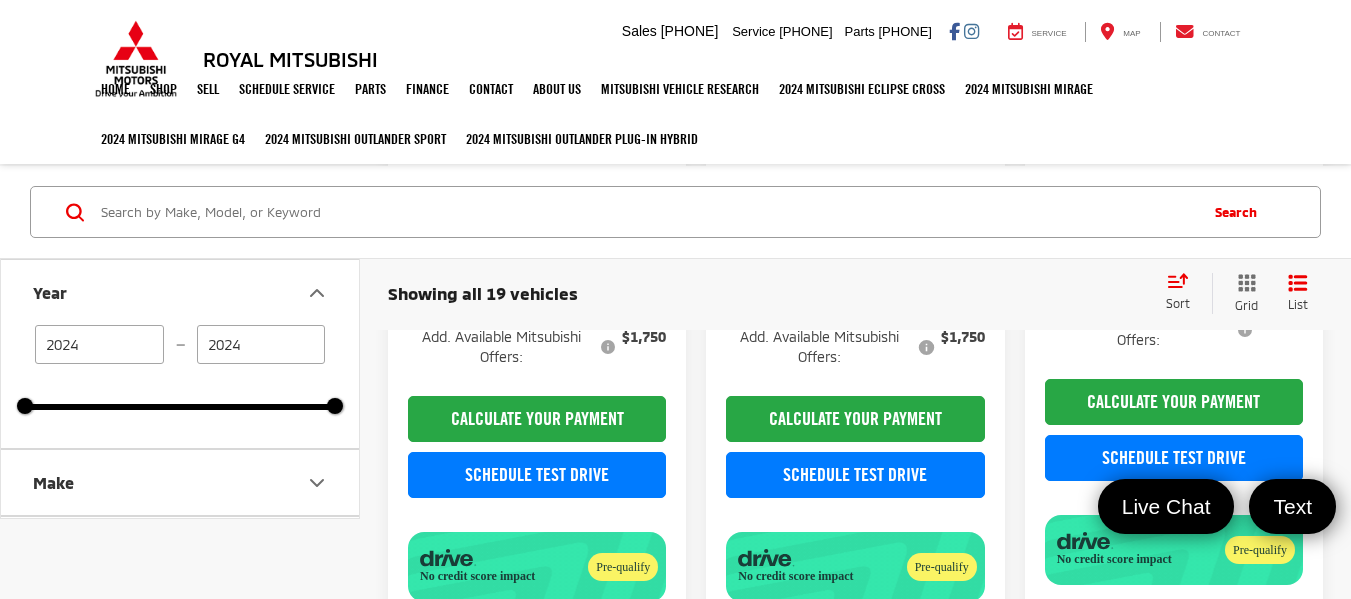 type on "2024" 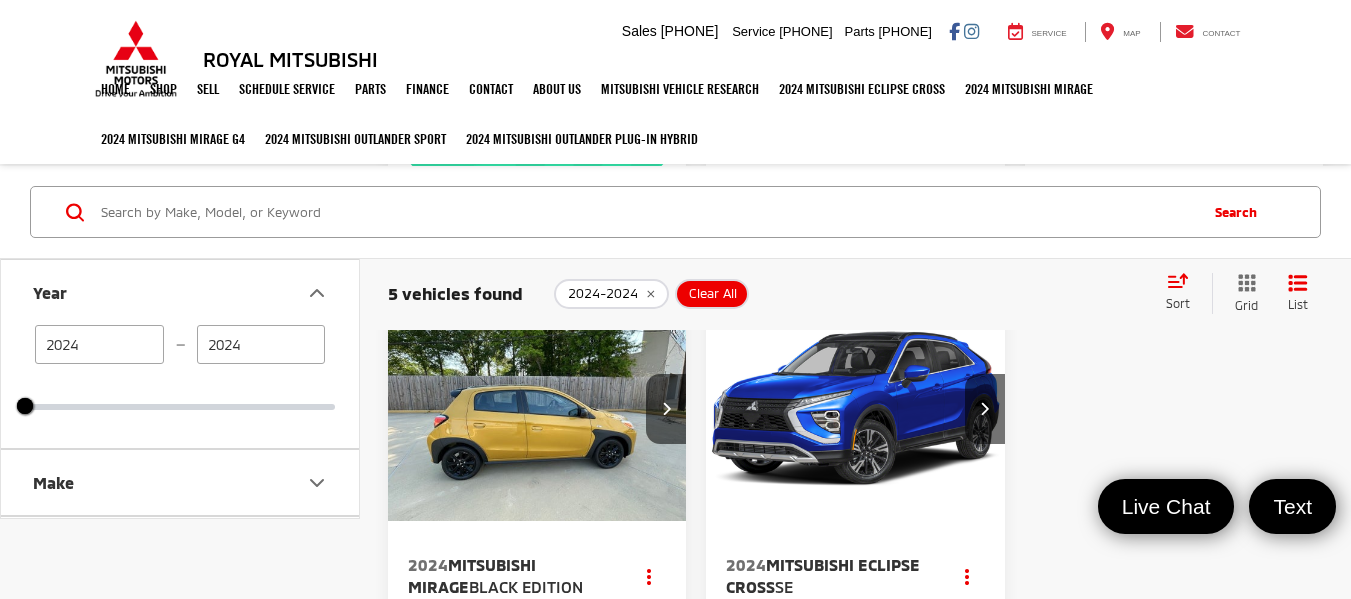 scroll, scrollTop: 1000, scrollLeft: 0, axis: vertical 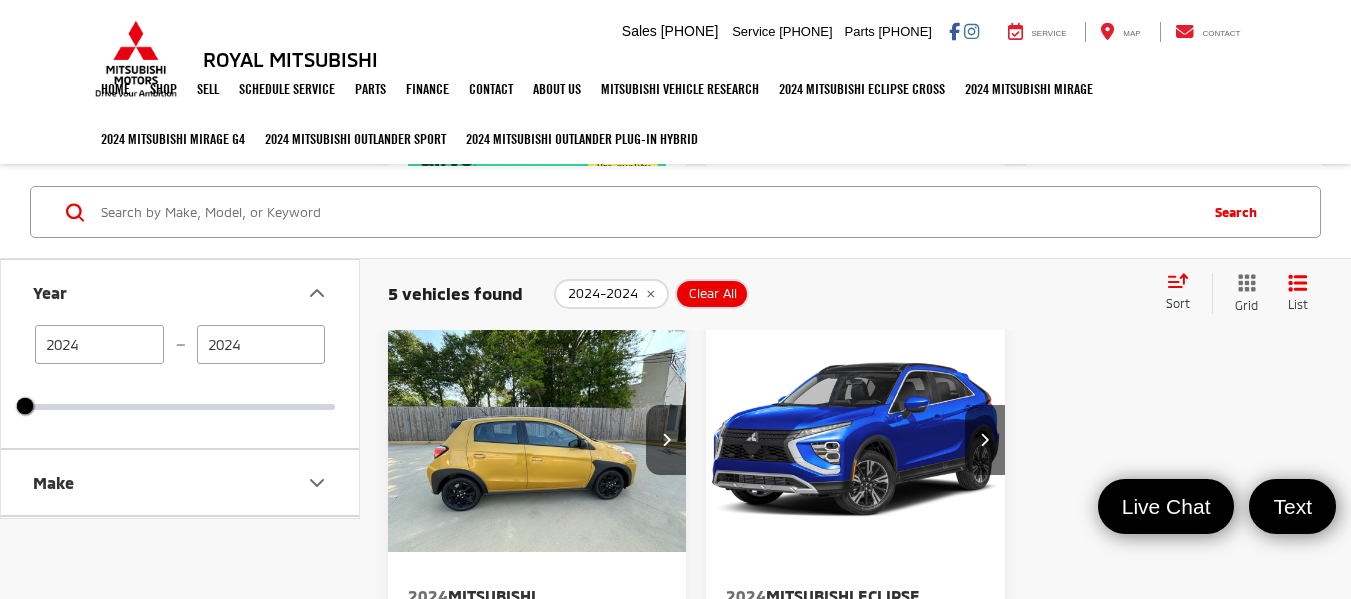click at bounding box center [855, 440] 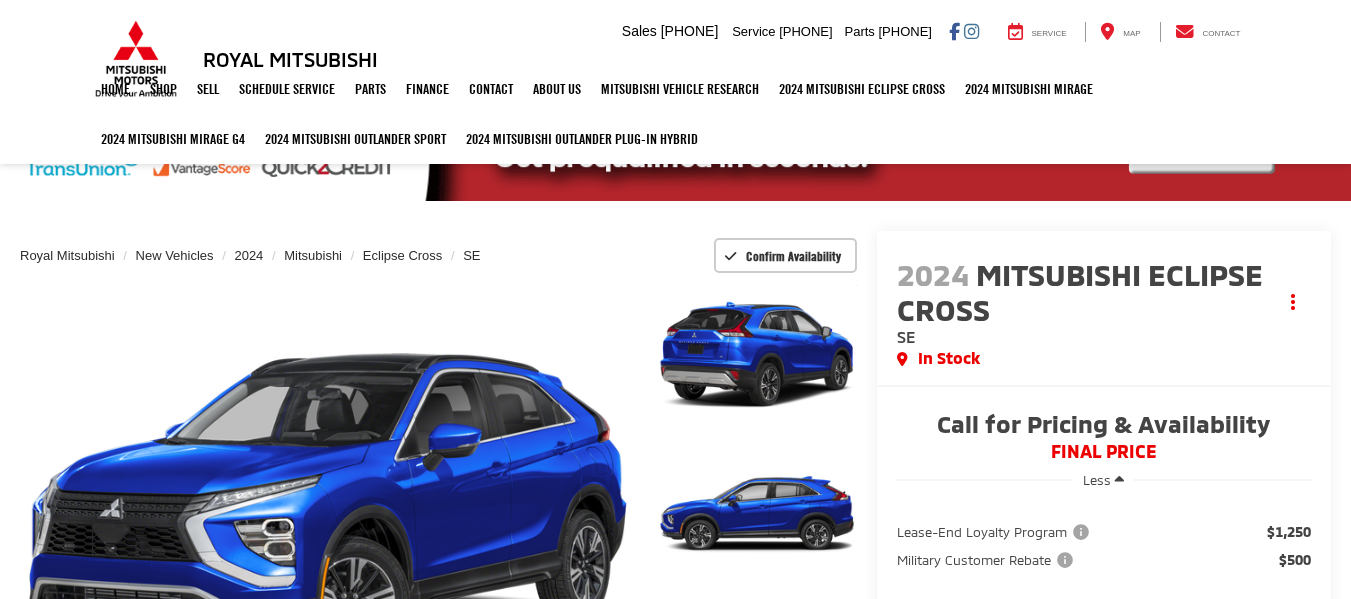 scroll, scrollTop: 0, scrollLeft: 0, axis: both 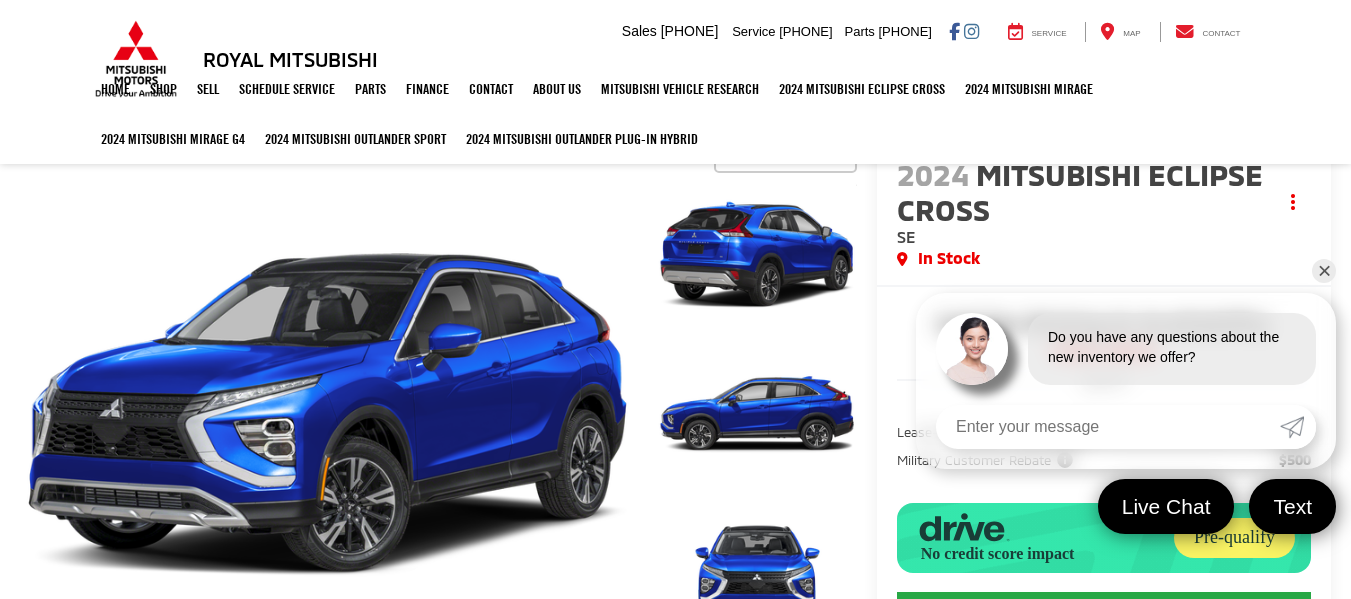 click on "✕" at bounding box center [1324, 271] 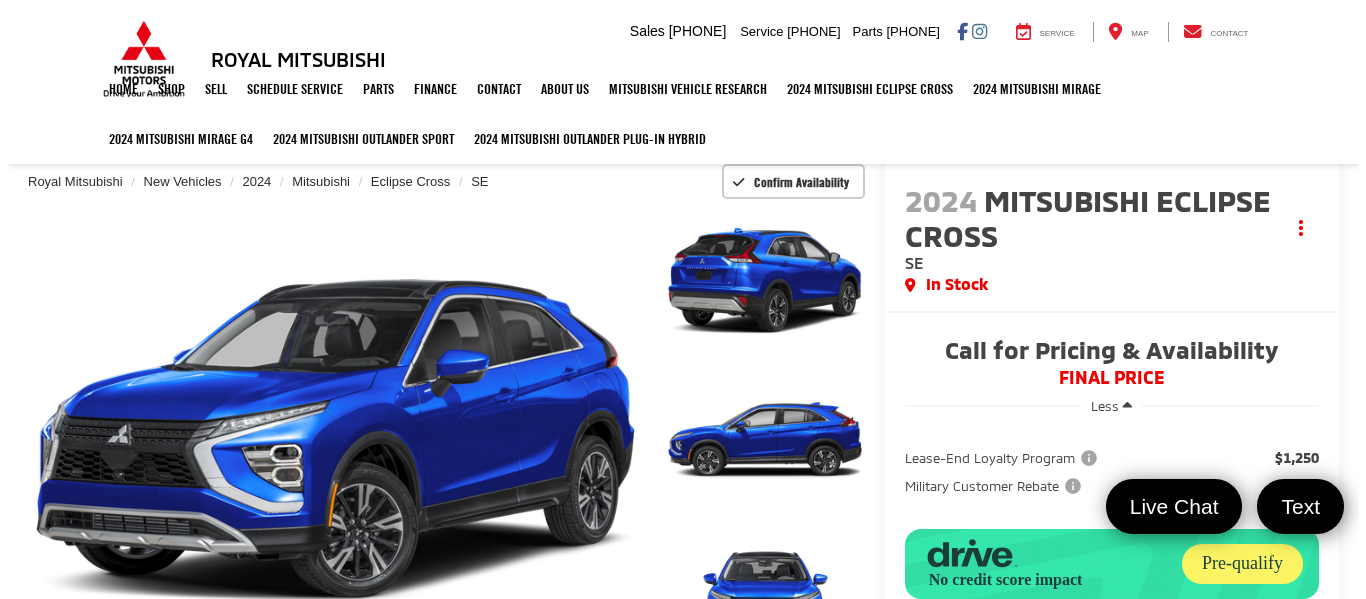 scroll, scrollTop: 100, scrollLeft: 0, axis: vertical 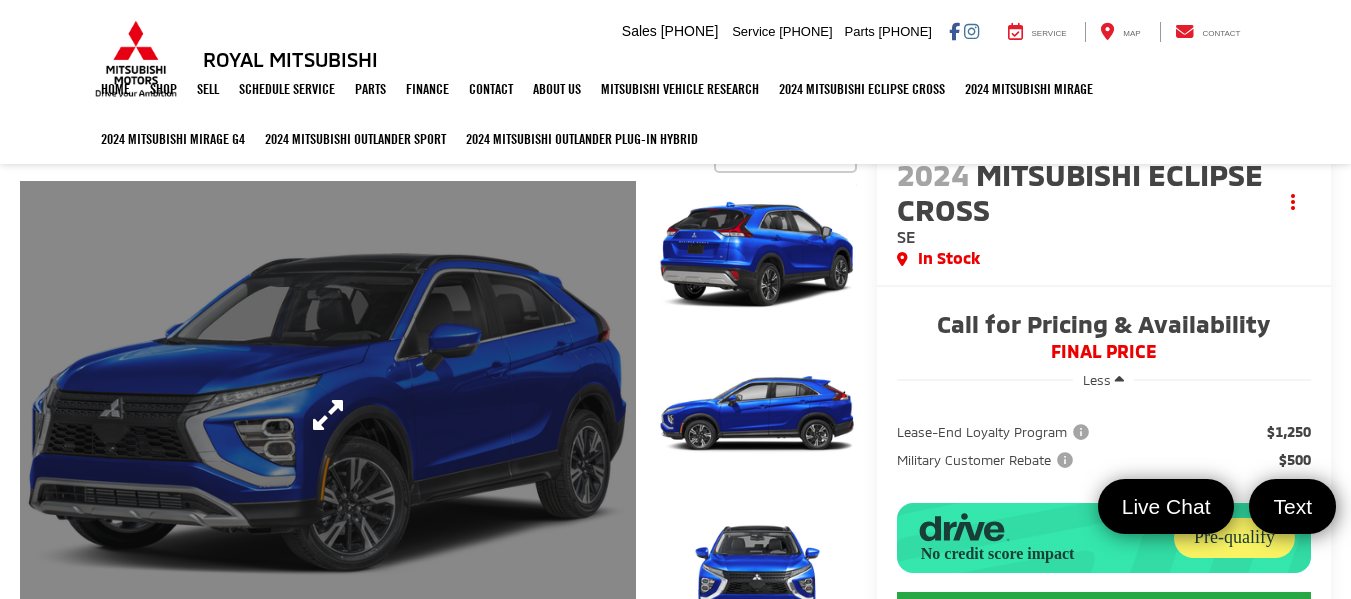 click at bounding box center [328, 415] 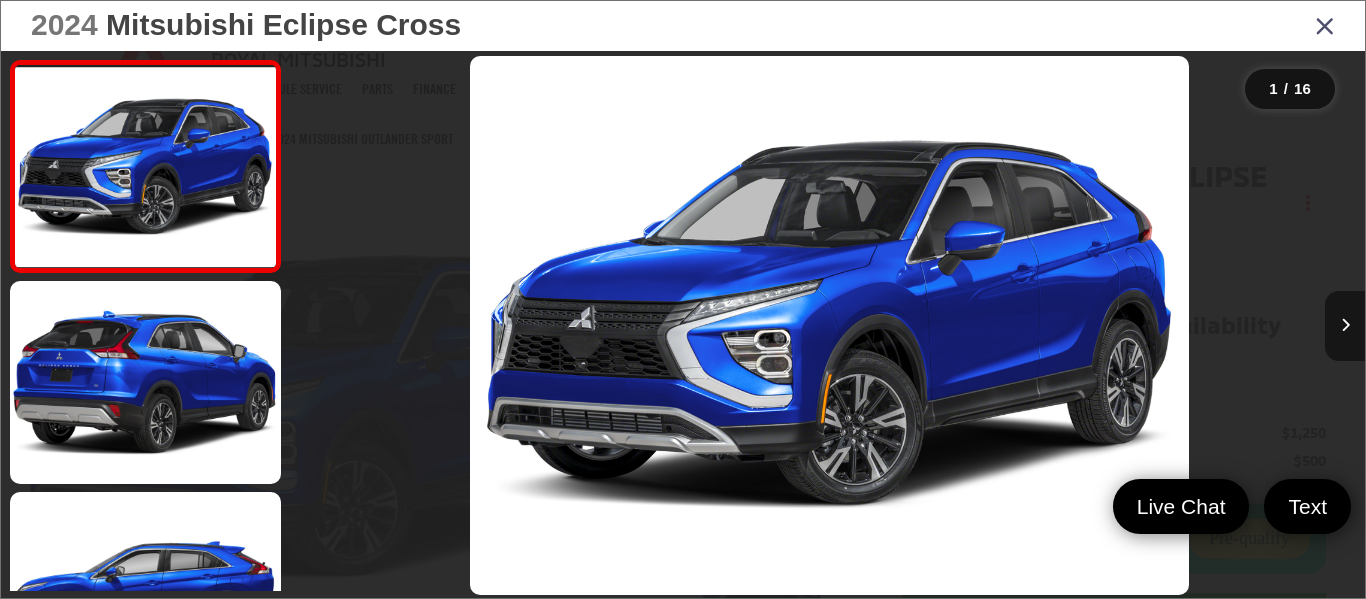 click at bounding box center (1345, 325) 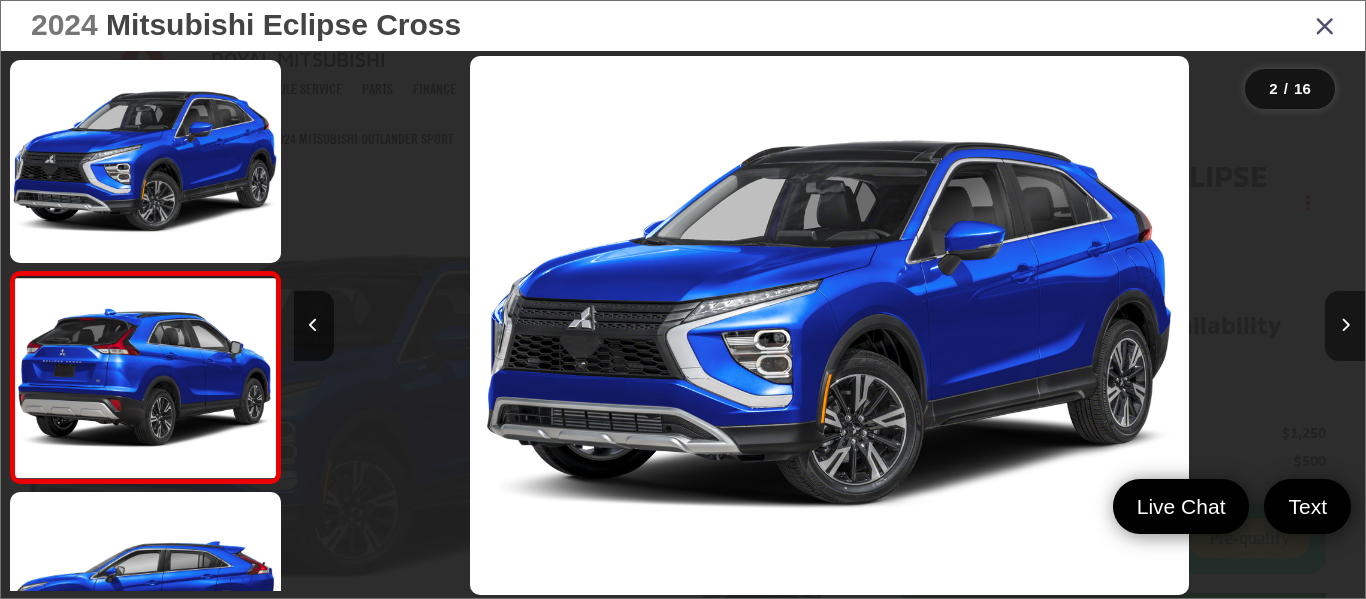 scroll, scrollTop: 0, scrollLeft: 515, axis: horizontal 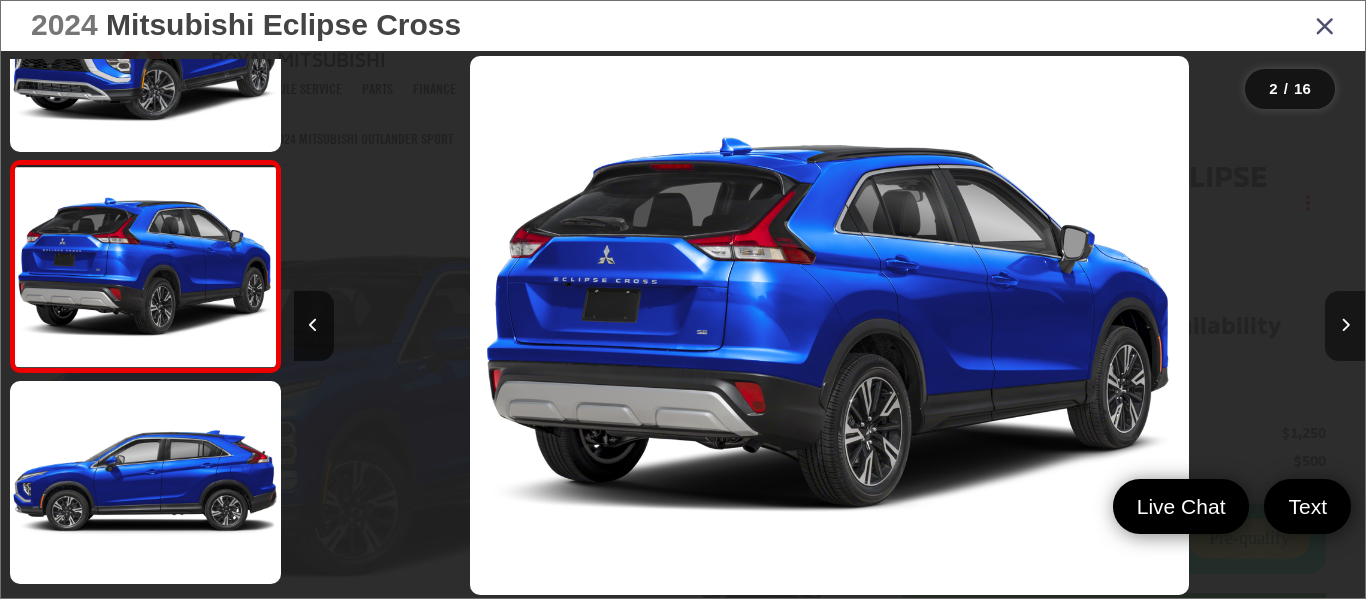 click at bounding box center [1345, 325] 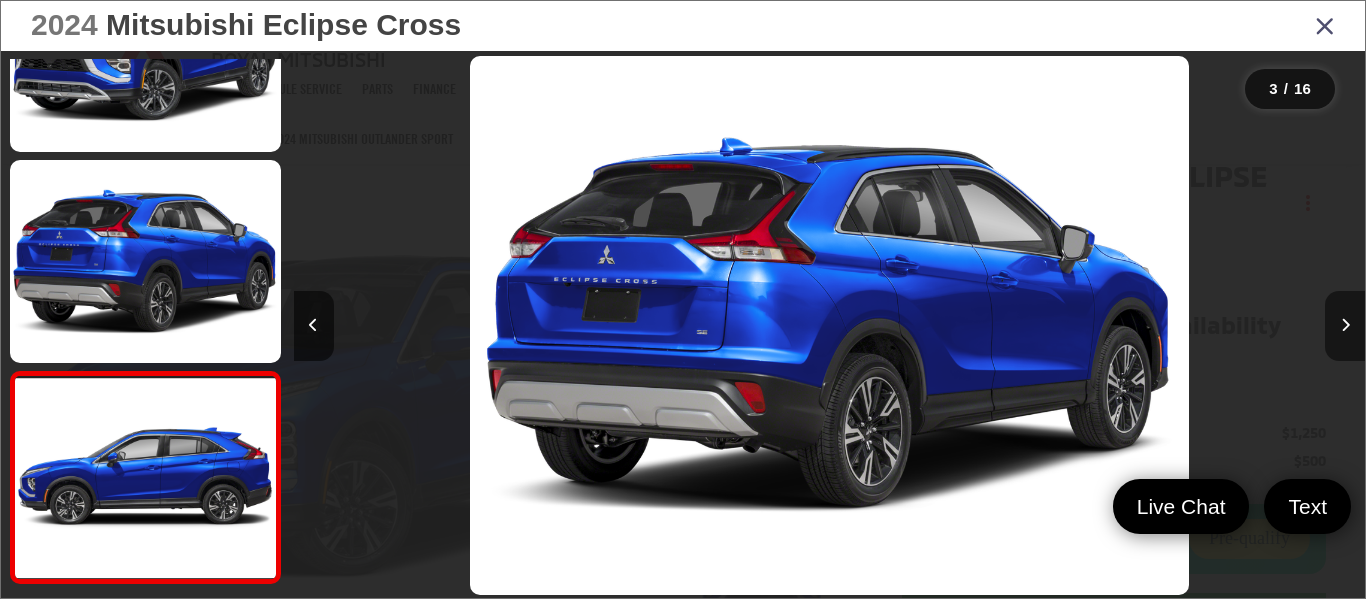 scroll, scrollTop: 0, scrollLeft: 1203, axis: horizontal 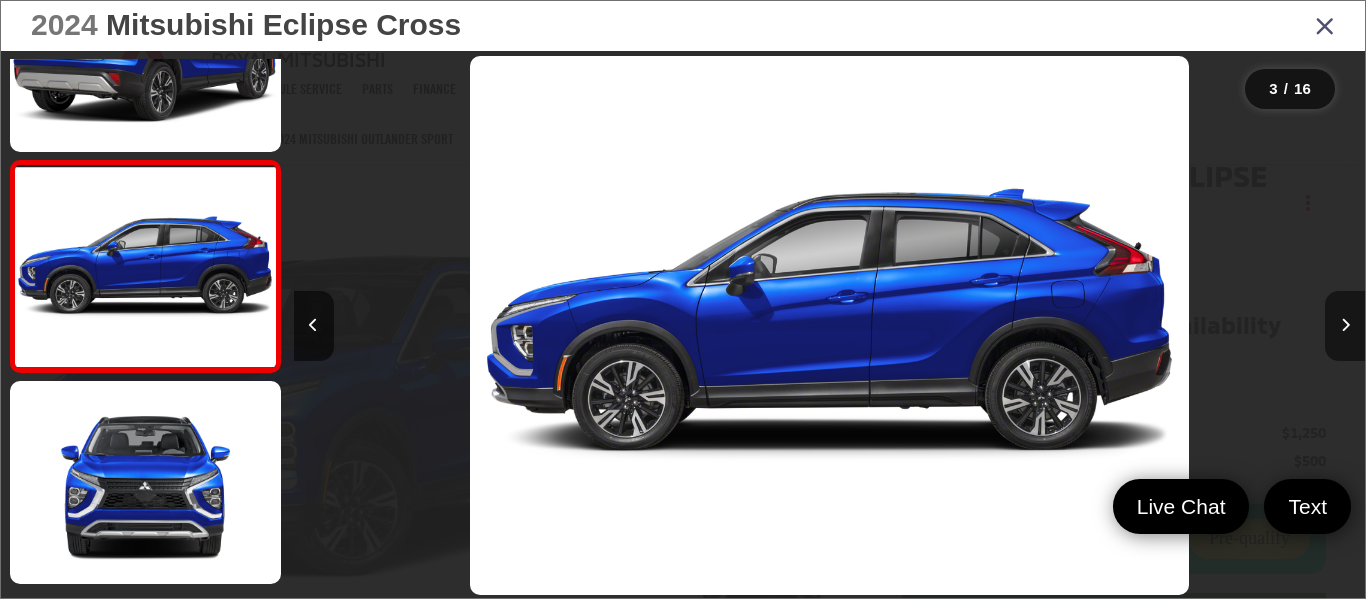 click at bounding box center (1345, 325) 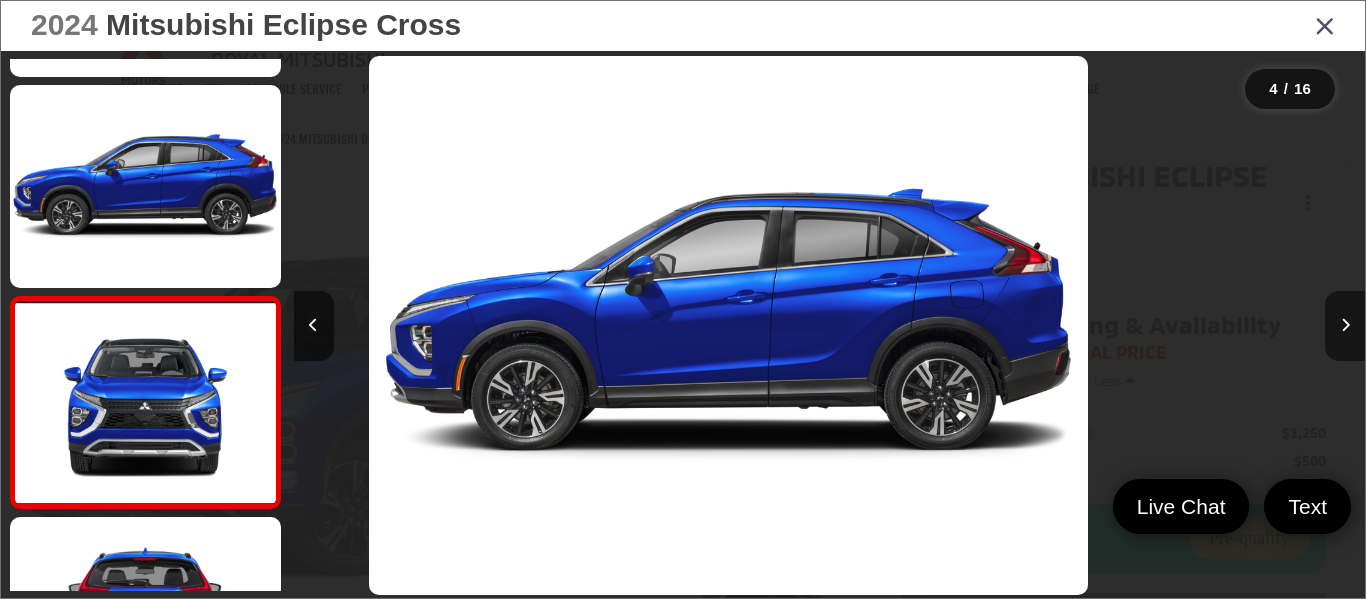 scroll, scrollTop: 528, scrollLeft: 0, axis: vertical 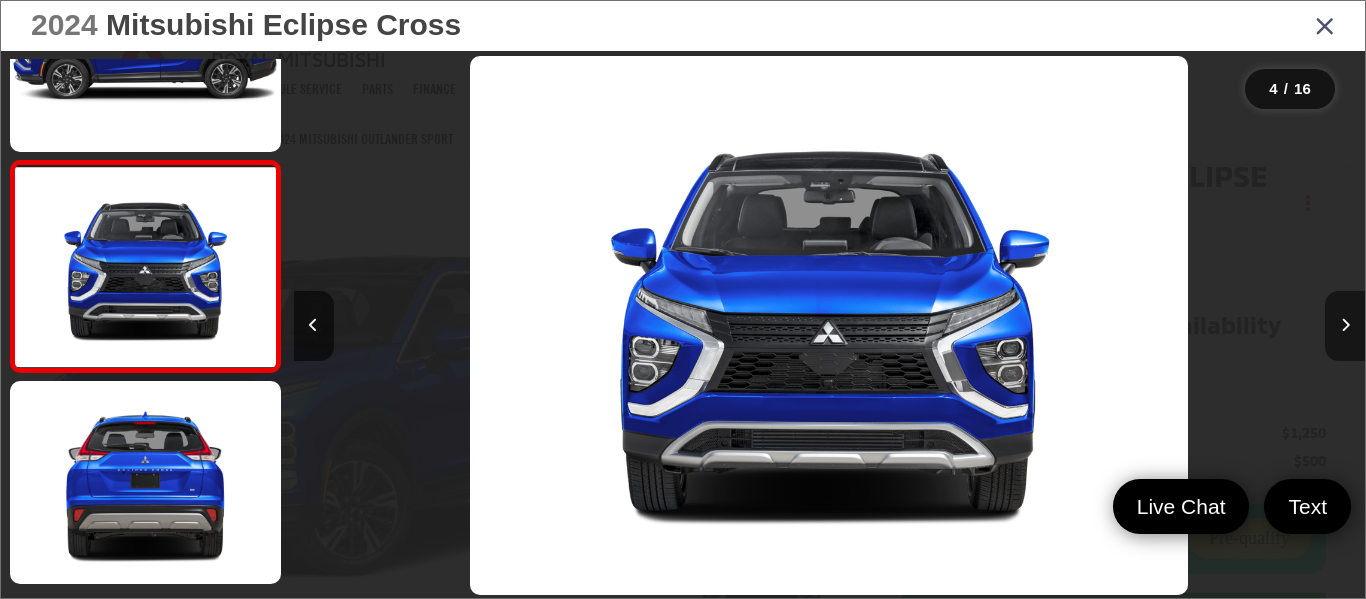 click at bounding box center (1345, 325) 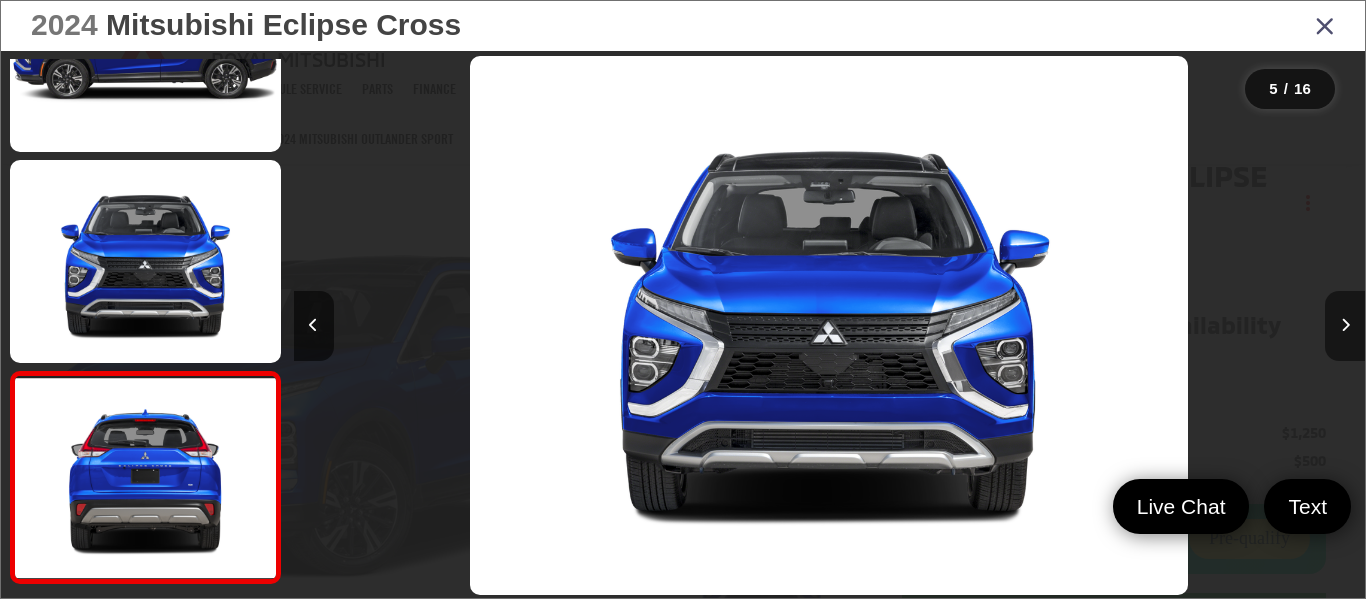 scroll, scrollTop: 0, scrollLeft: 3315, axis: horizontal 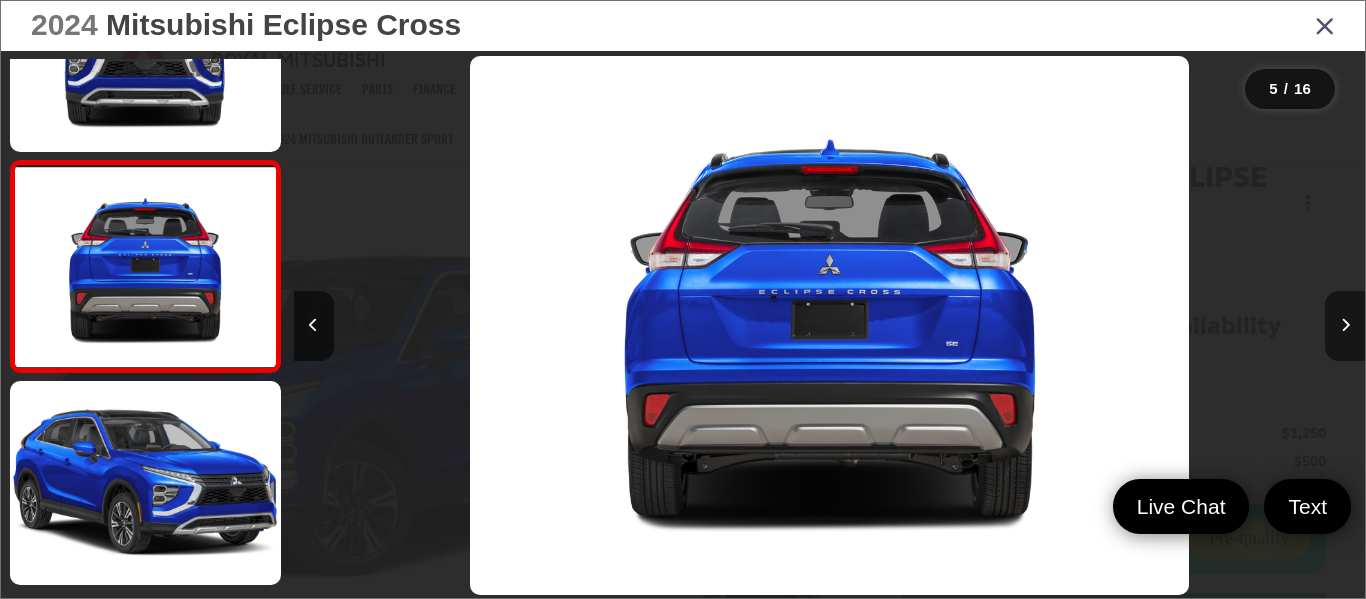 click at bounding box center (1345, 325) 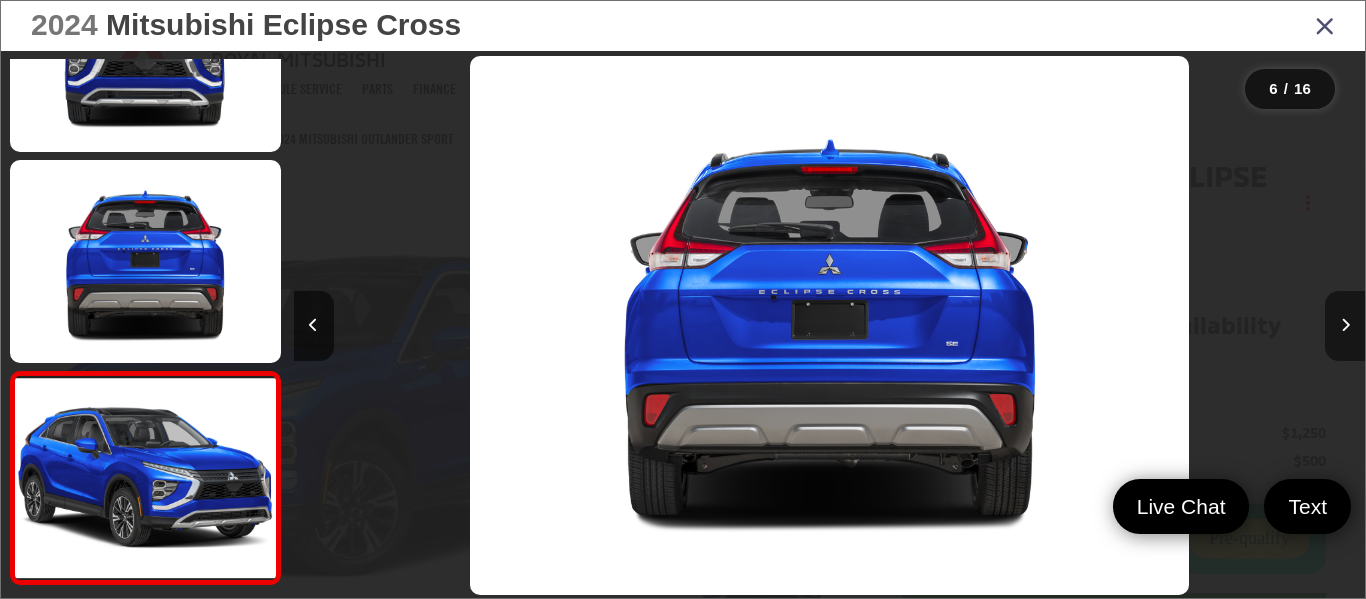 scroll, scrollTop: 0, scrollLeft: 4744, axis: horizontal 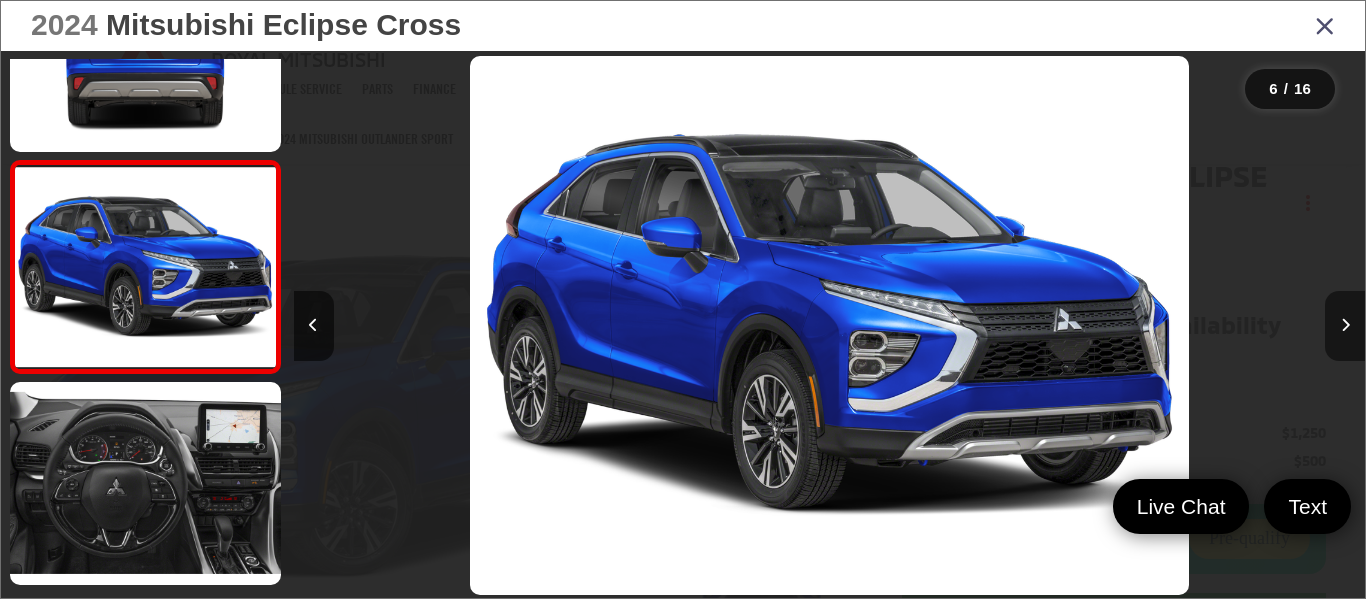 click at bounding box center [1345, 325] 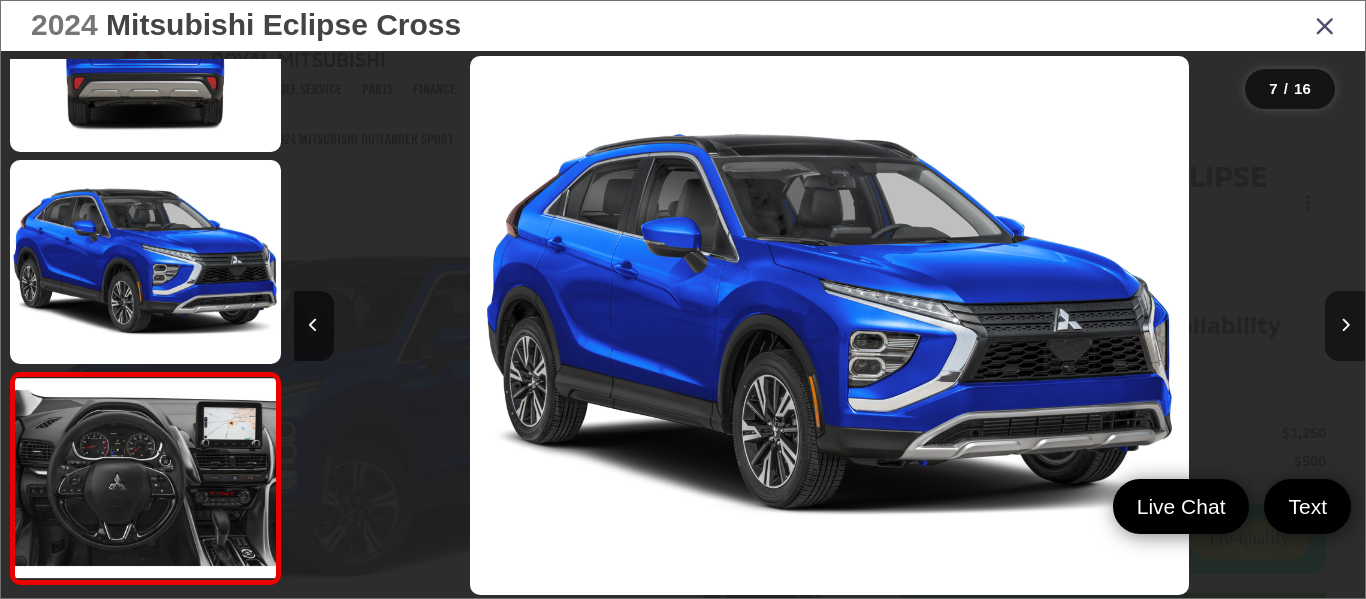scroll, scrollTop: 0, scrollLeft: 5815, axis: horizontal 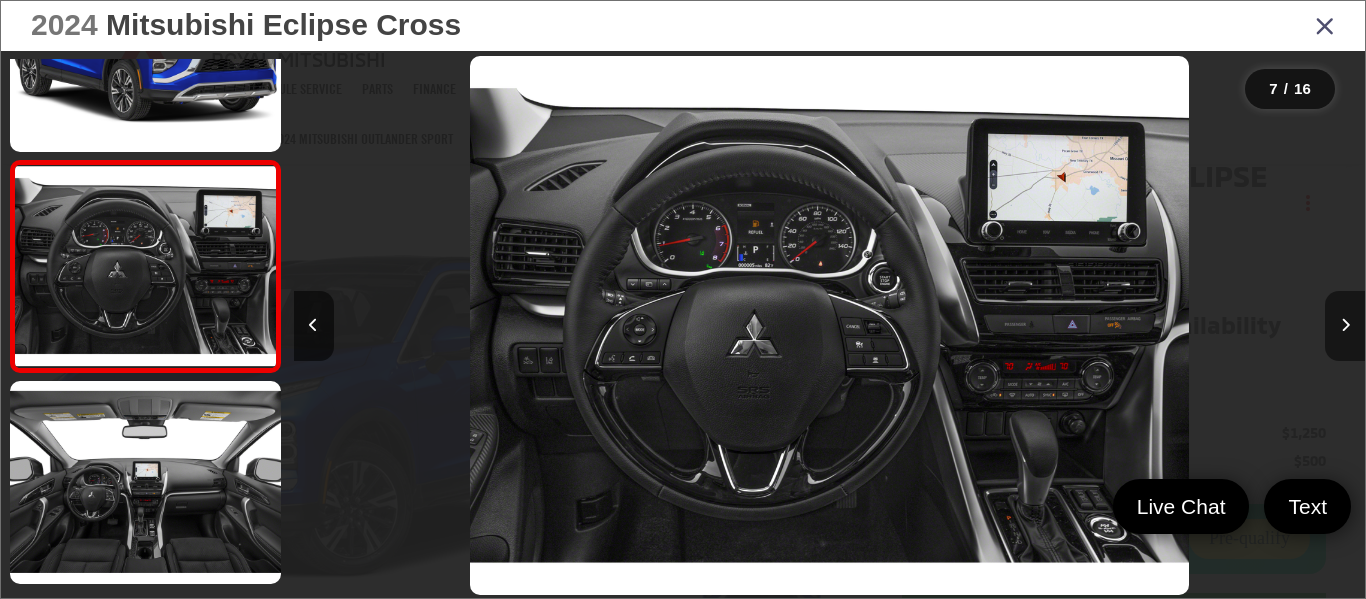 click at bounding box center (1345, 325) 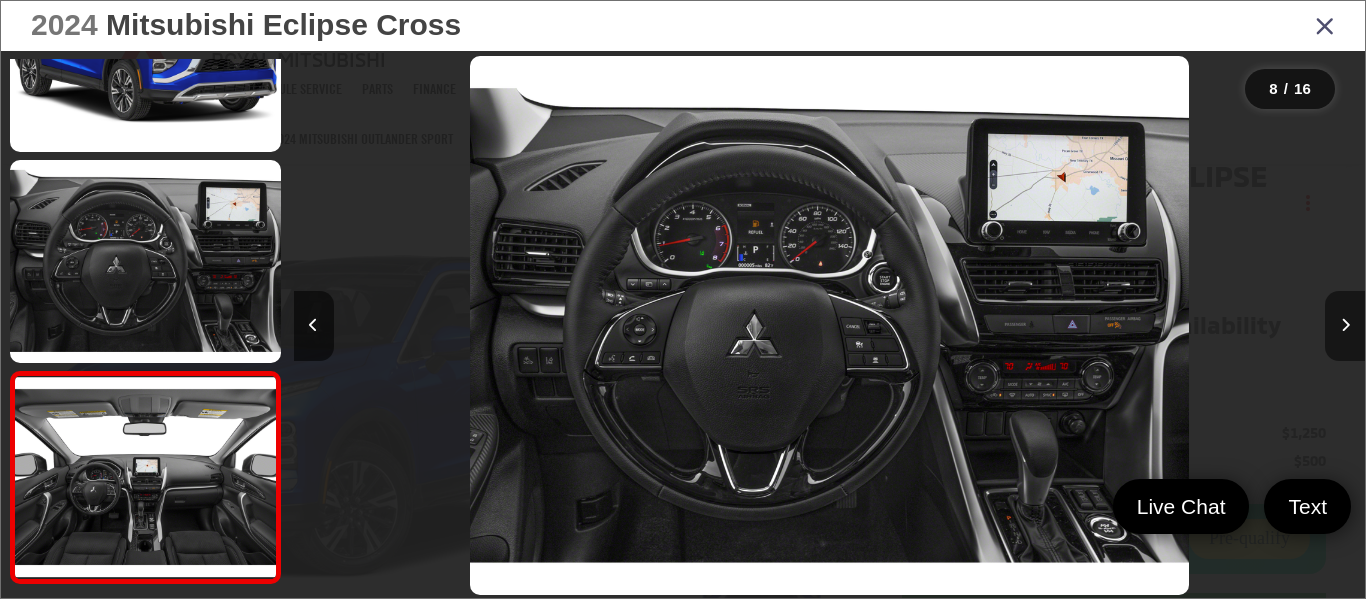 scroll 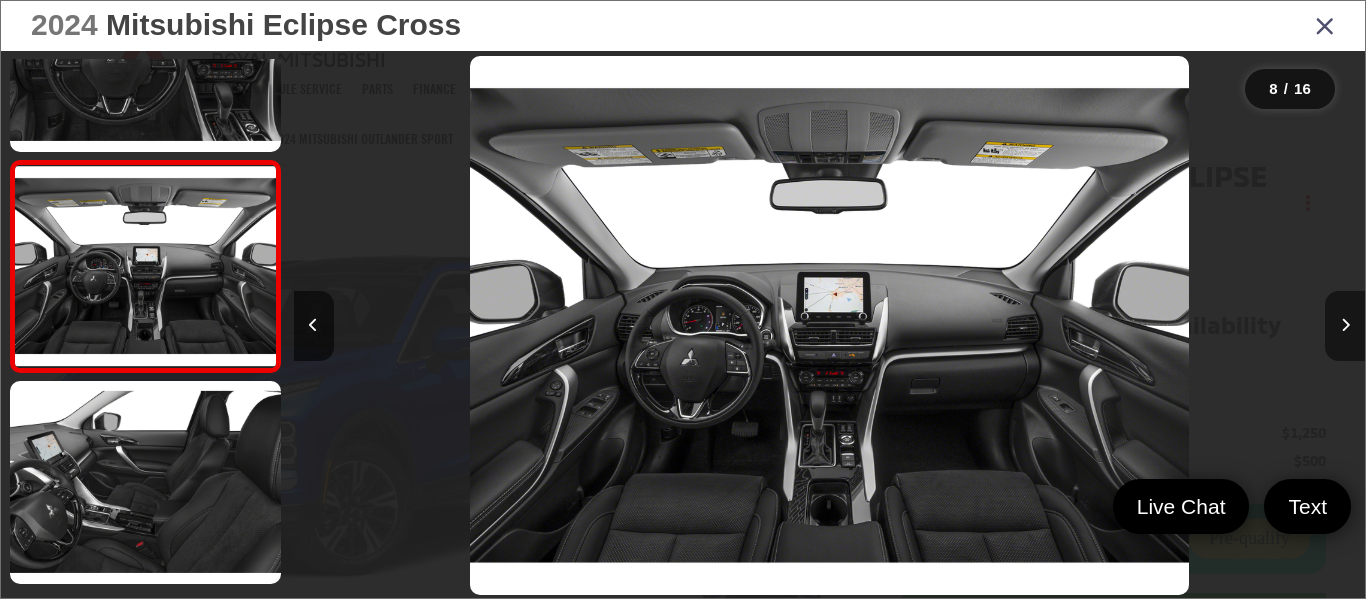 click at bounding box center [1345, 325] 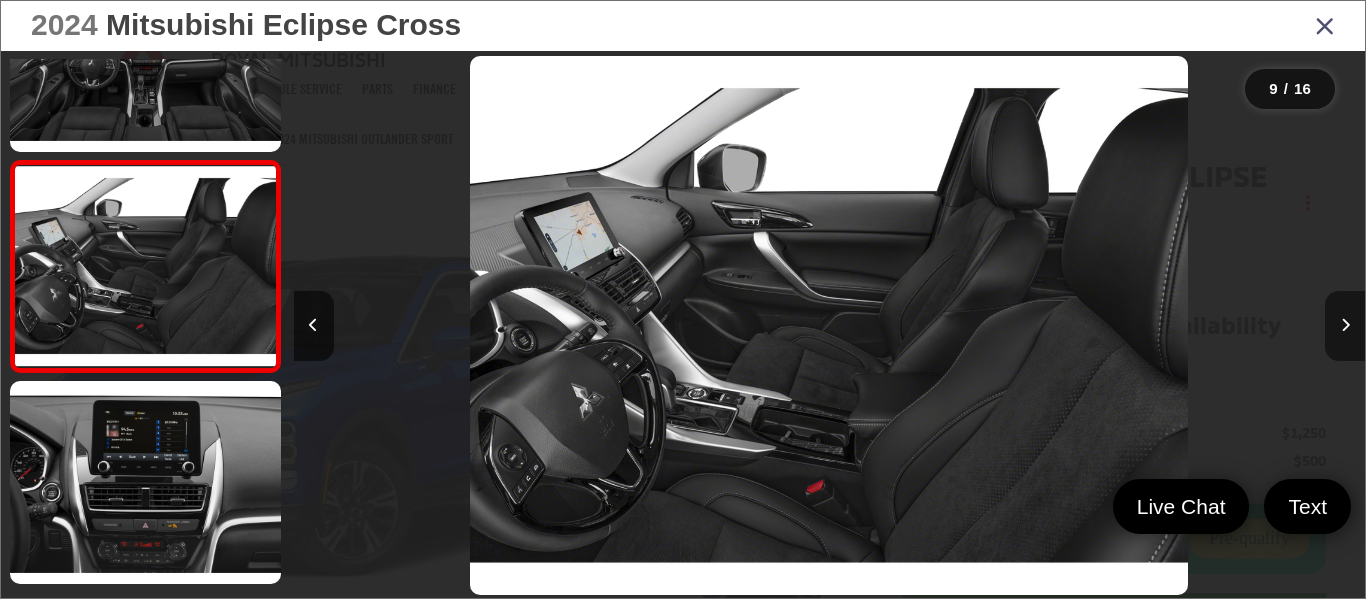 click at bounding box center (1345, 325) 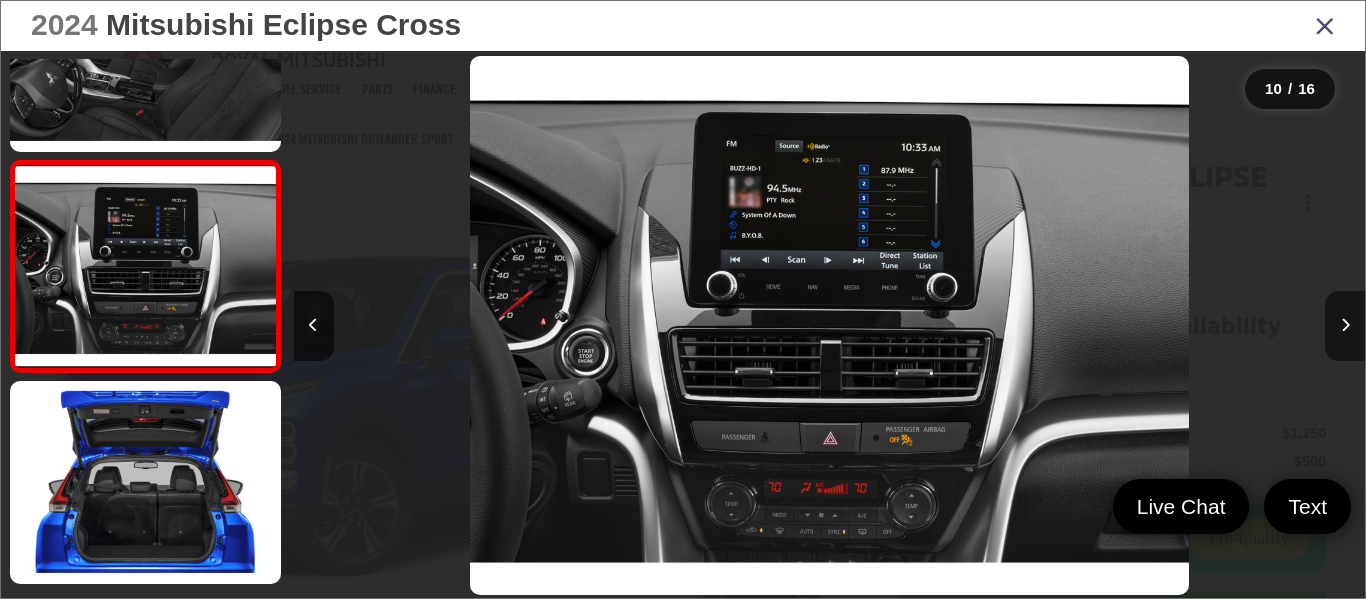 click at bounding box center [1345, 325] 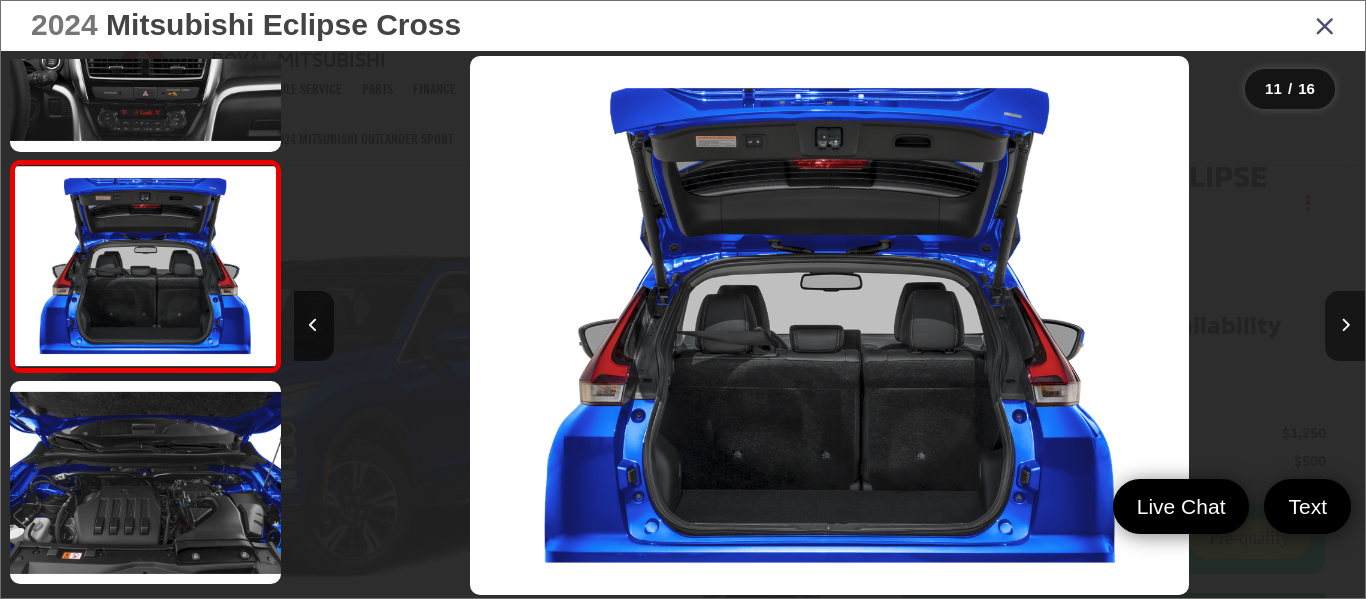 click at bounding box center [1345, 325] 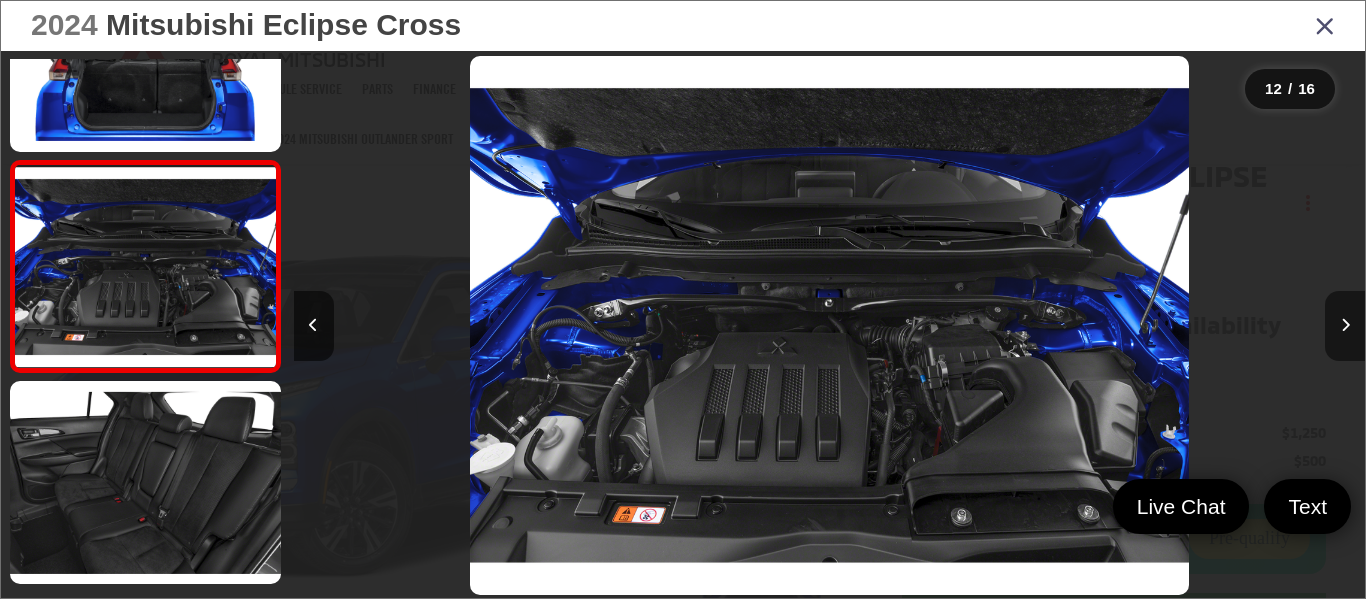 click at bounding box center (1345, 325) 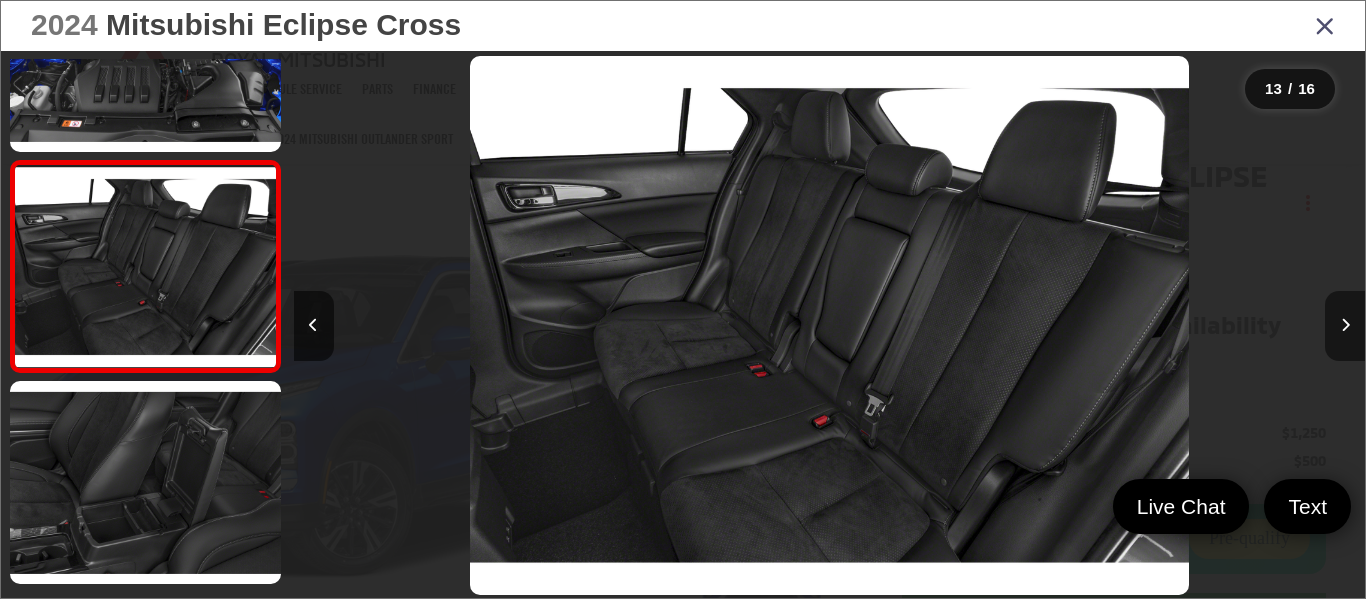 click at bounding box center [1345, 325] 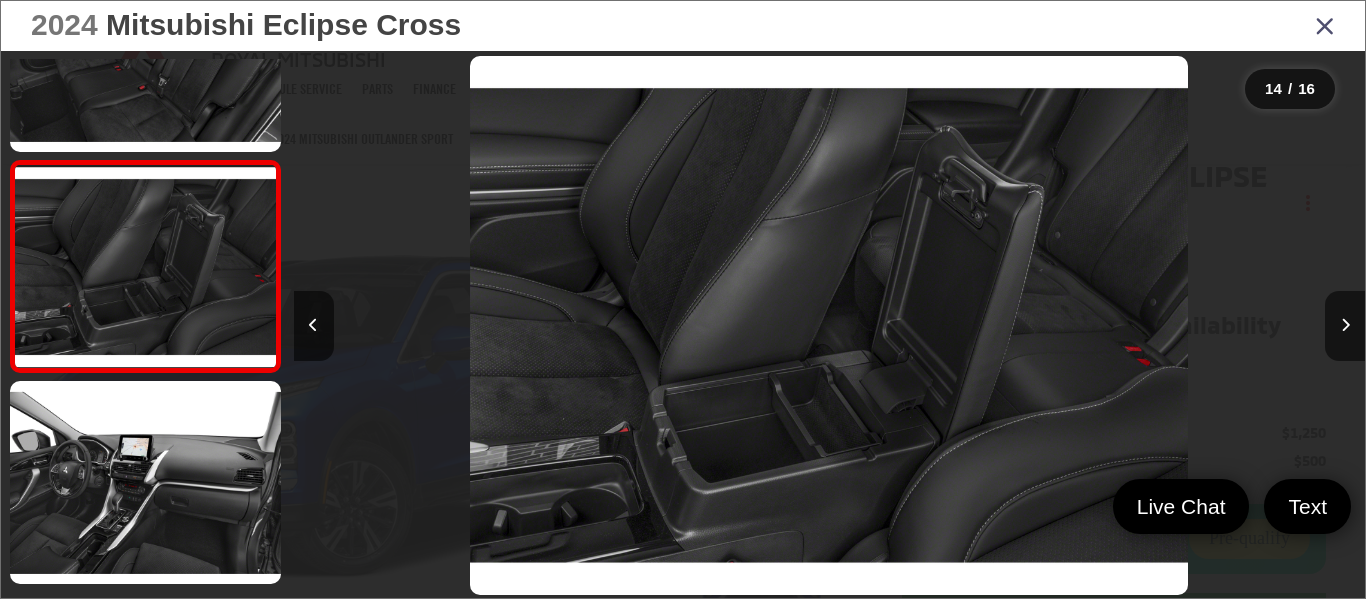 click at bounding box center [1325, 25] 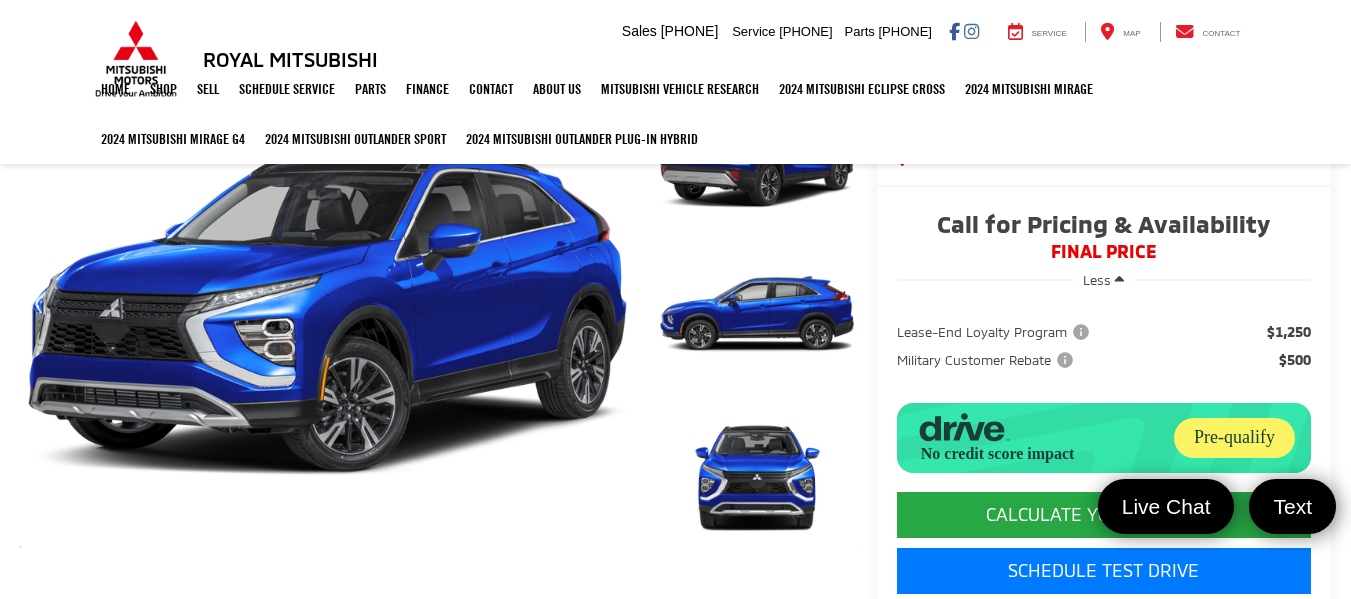 click at bounding box center (1119, 279) 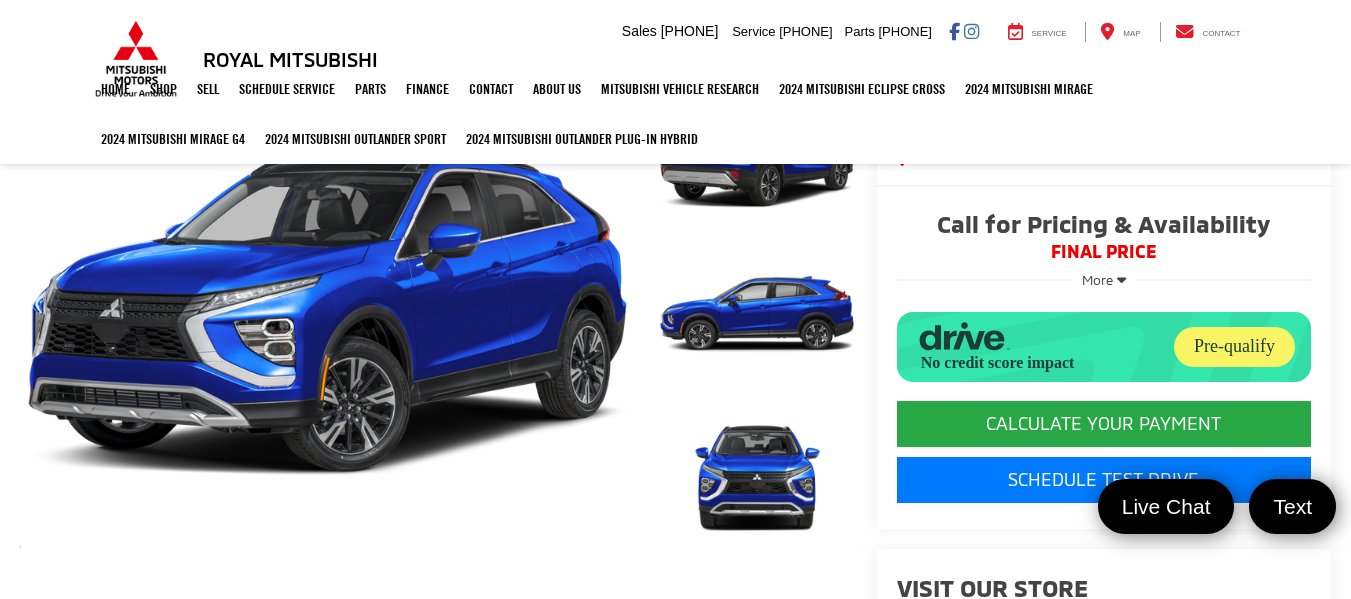 click on "Pre-qualify" at bounding box center [1234, 347] 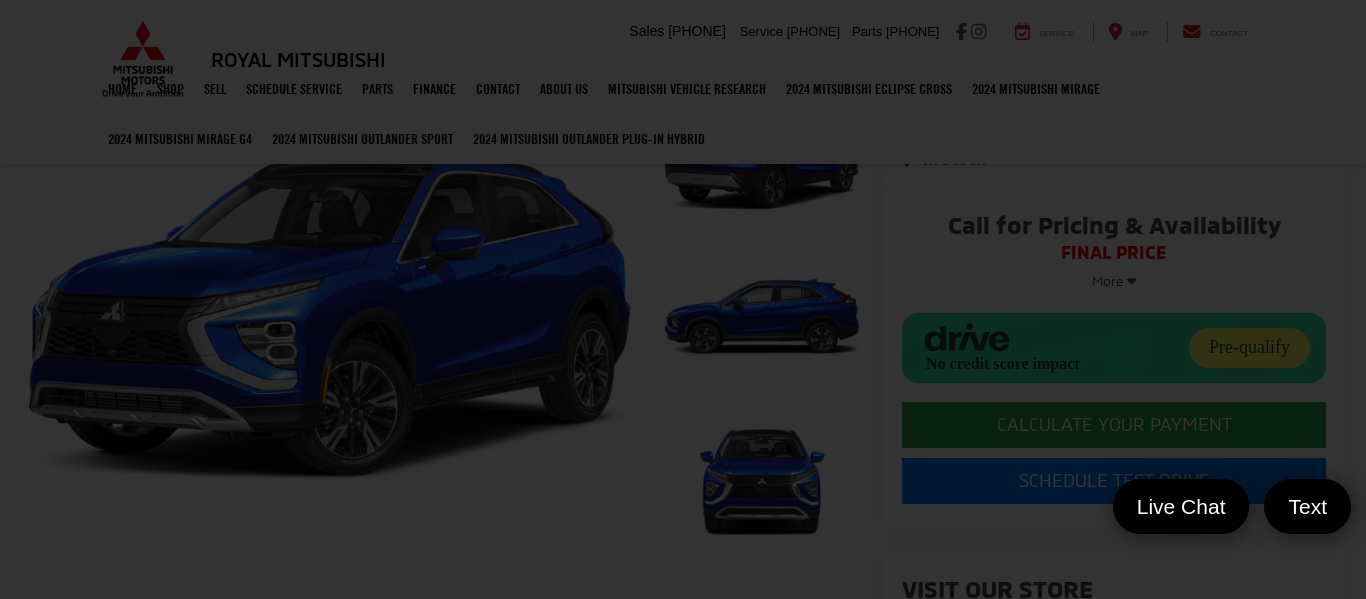 click at bounding box center [683, 299] 